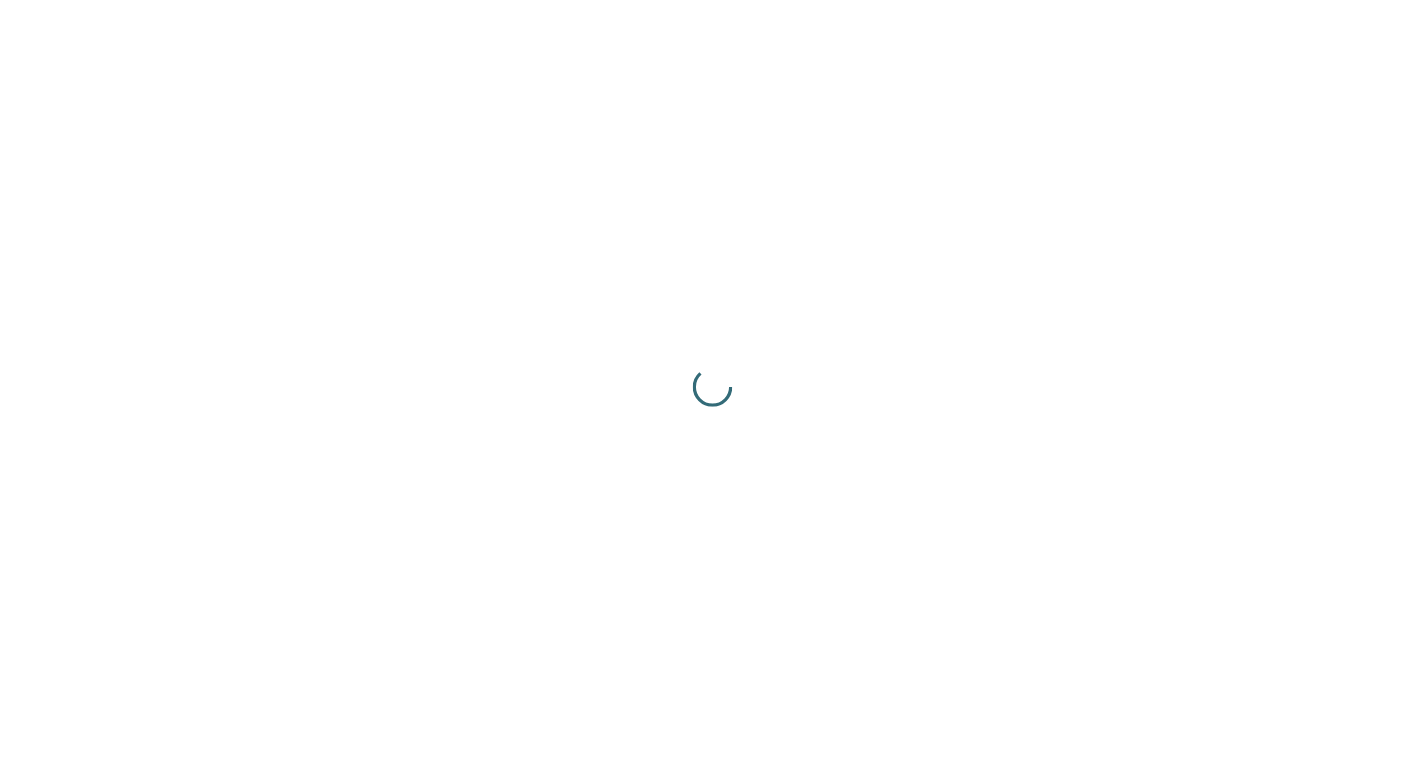 scroll, scrollTop: 0, scrollLeft: 0, axis: both 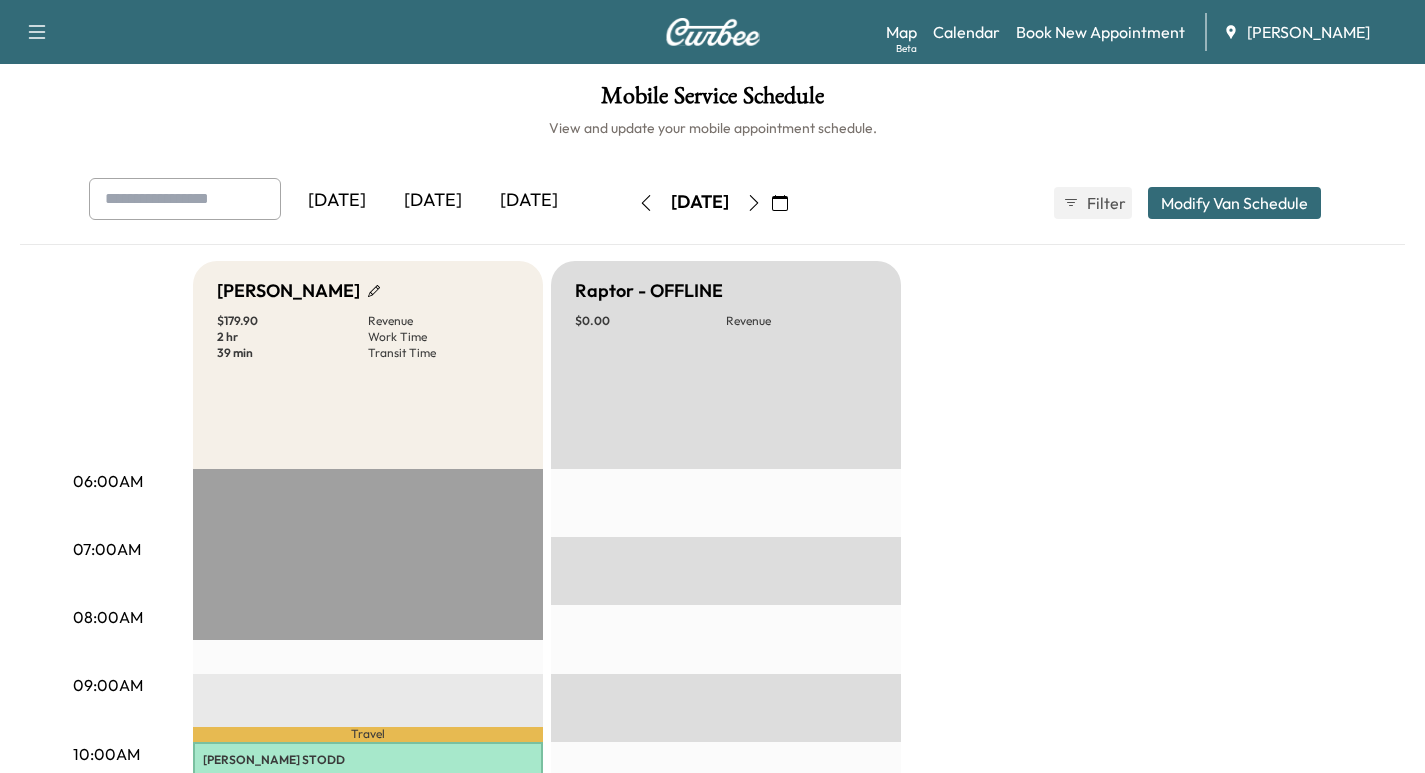 click 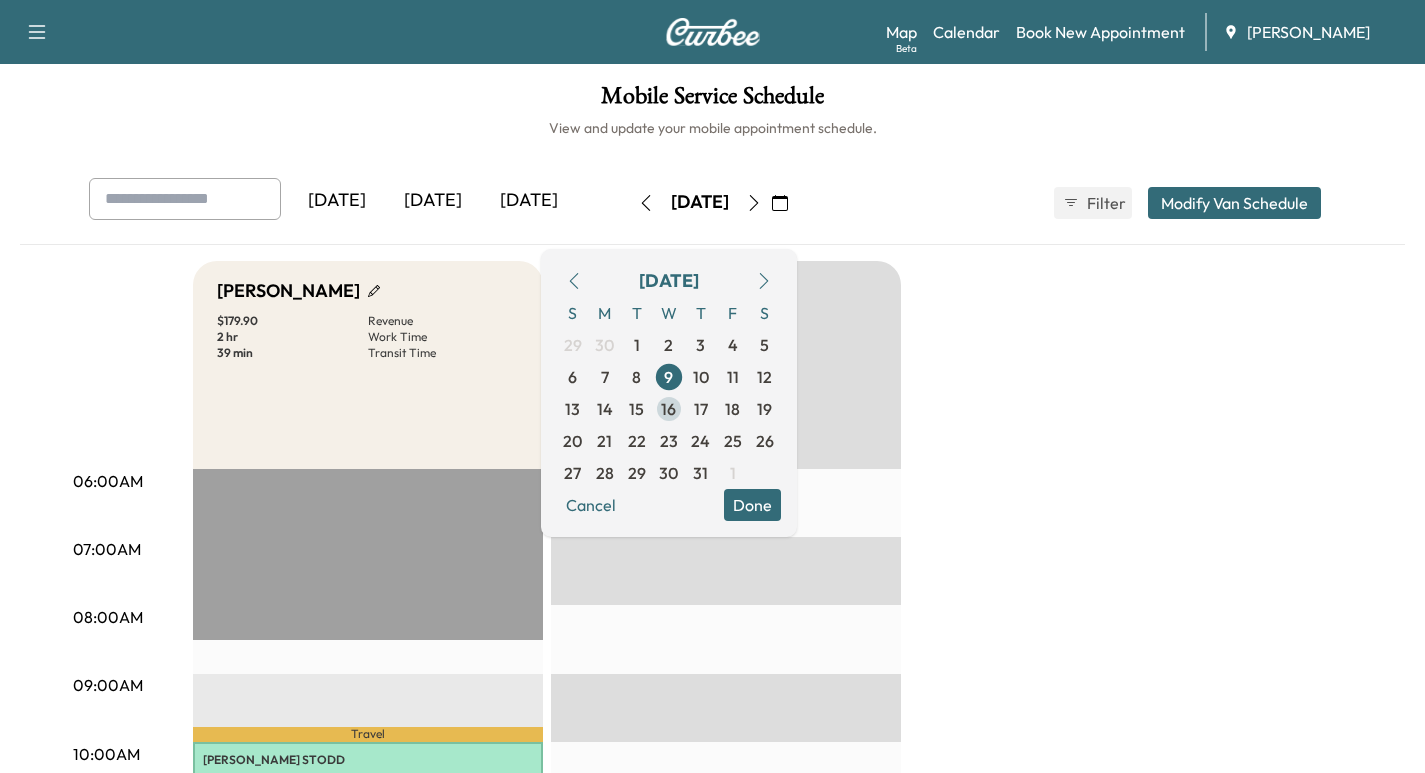 click on "16" at bounding box center (668, 409) 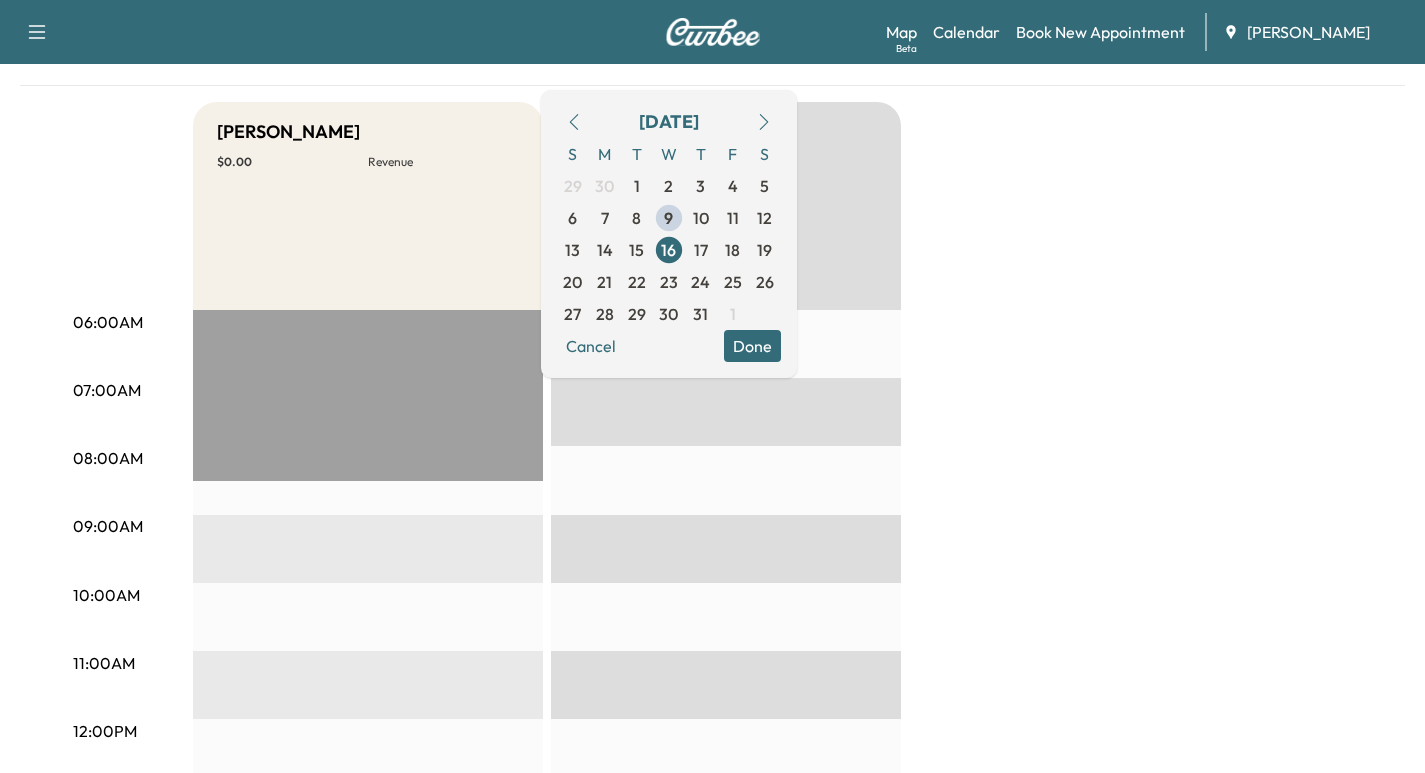 scroll, scrollTop: 125, scrollLeft: 0, axis: vertical 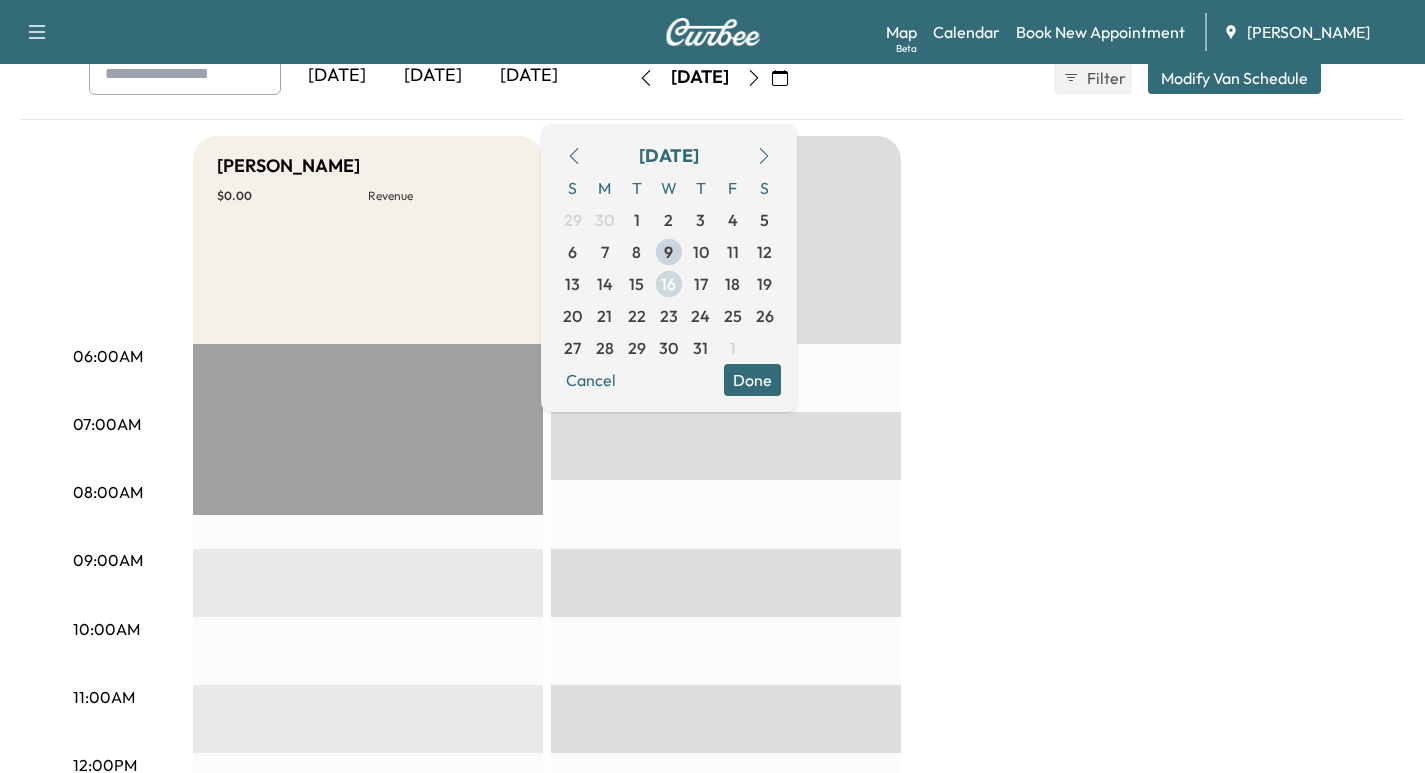 click on "16" at bounding box center [668, 284] 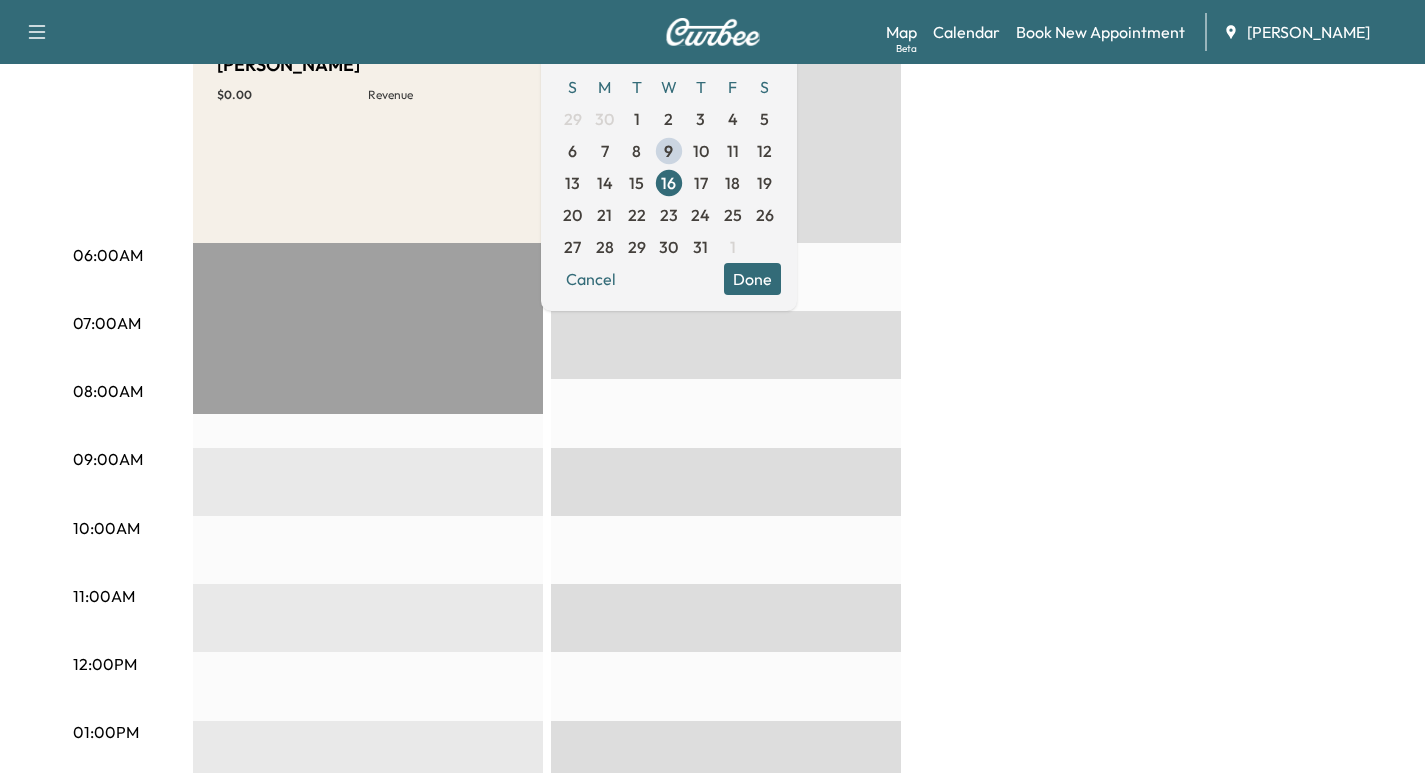 scroll, scrollTop: 279, scrollLeft: 0, axis: vertical 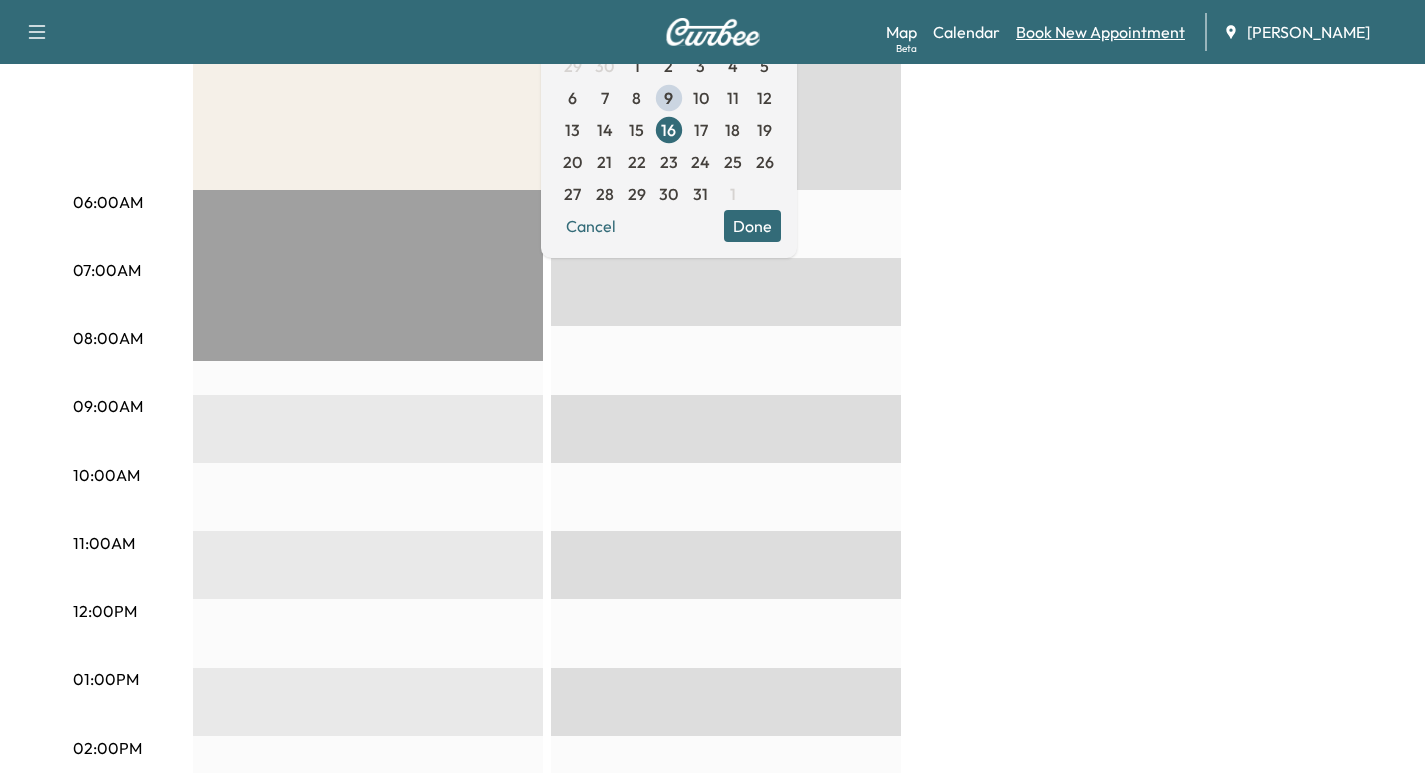 click on "Book New Appointment" at bounding box center (1100, 32) 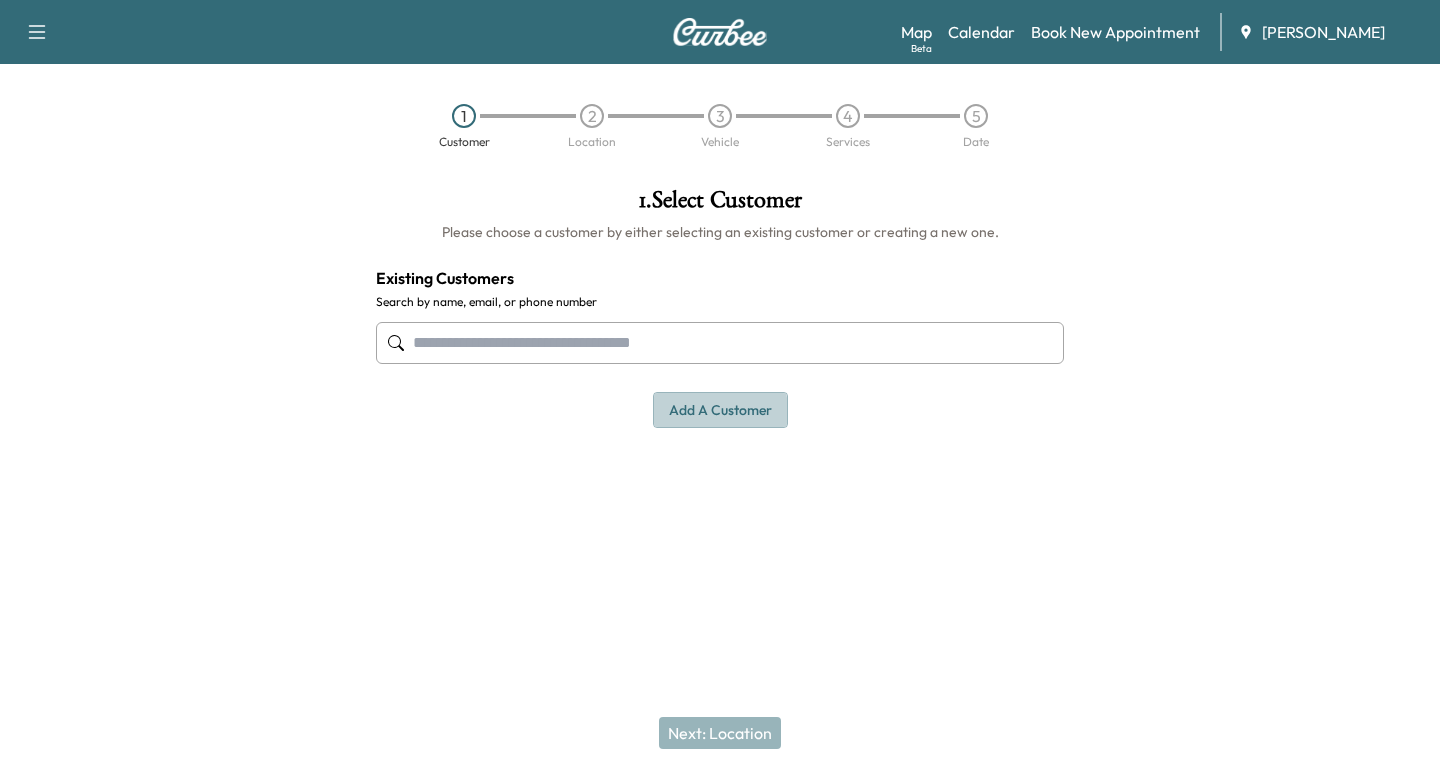 click on "Add a customer" at bounding box center (720, 410) 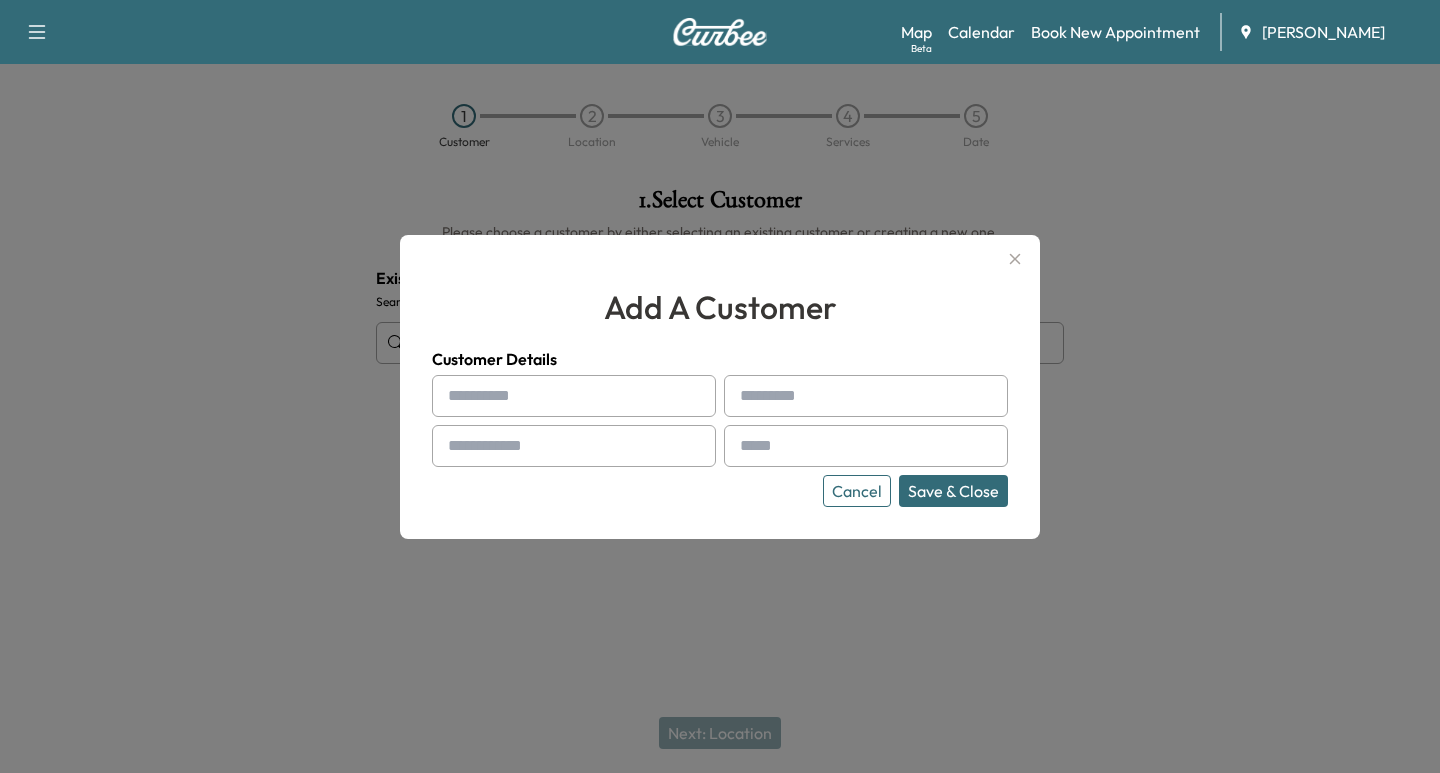 click at bounding box center (574, 396) 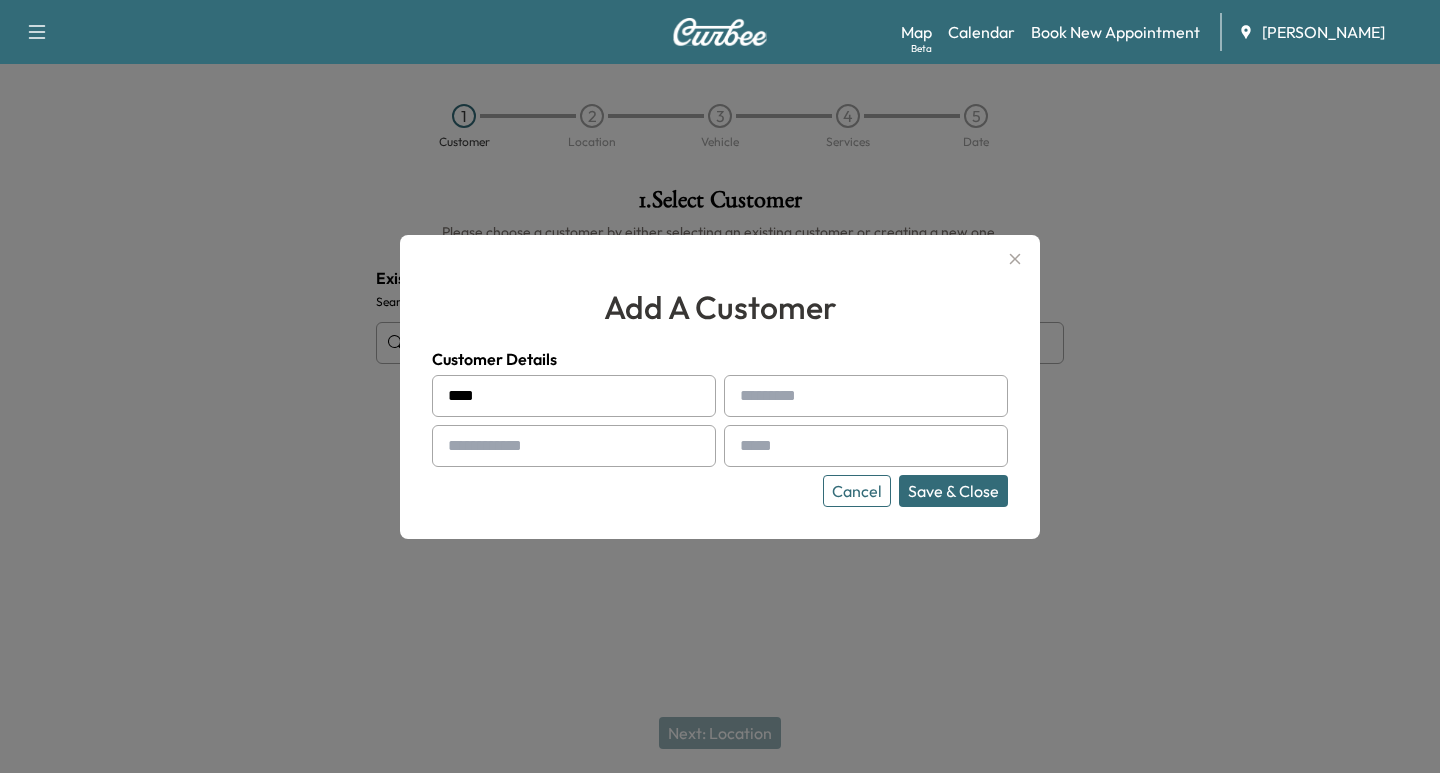 type on "****" 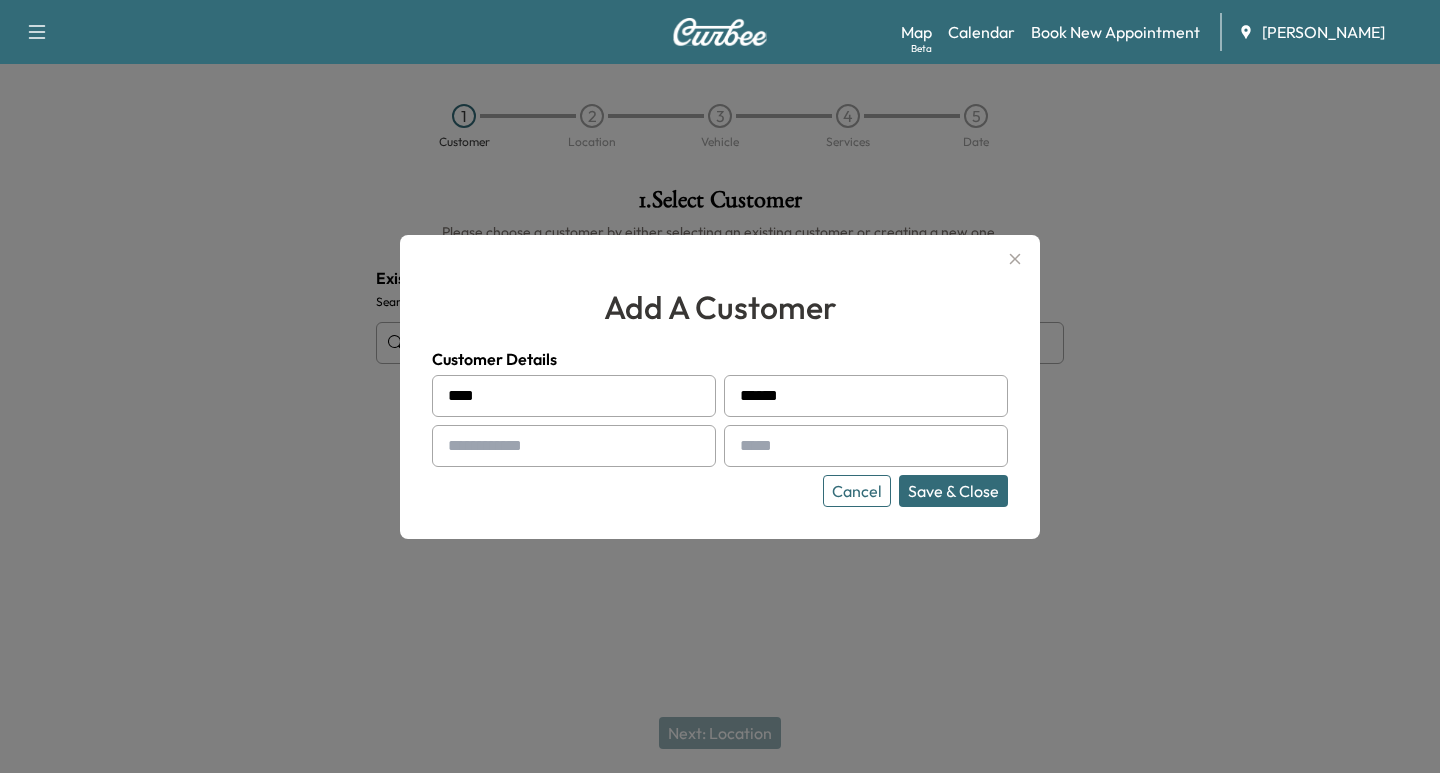 type on "******" 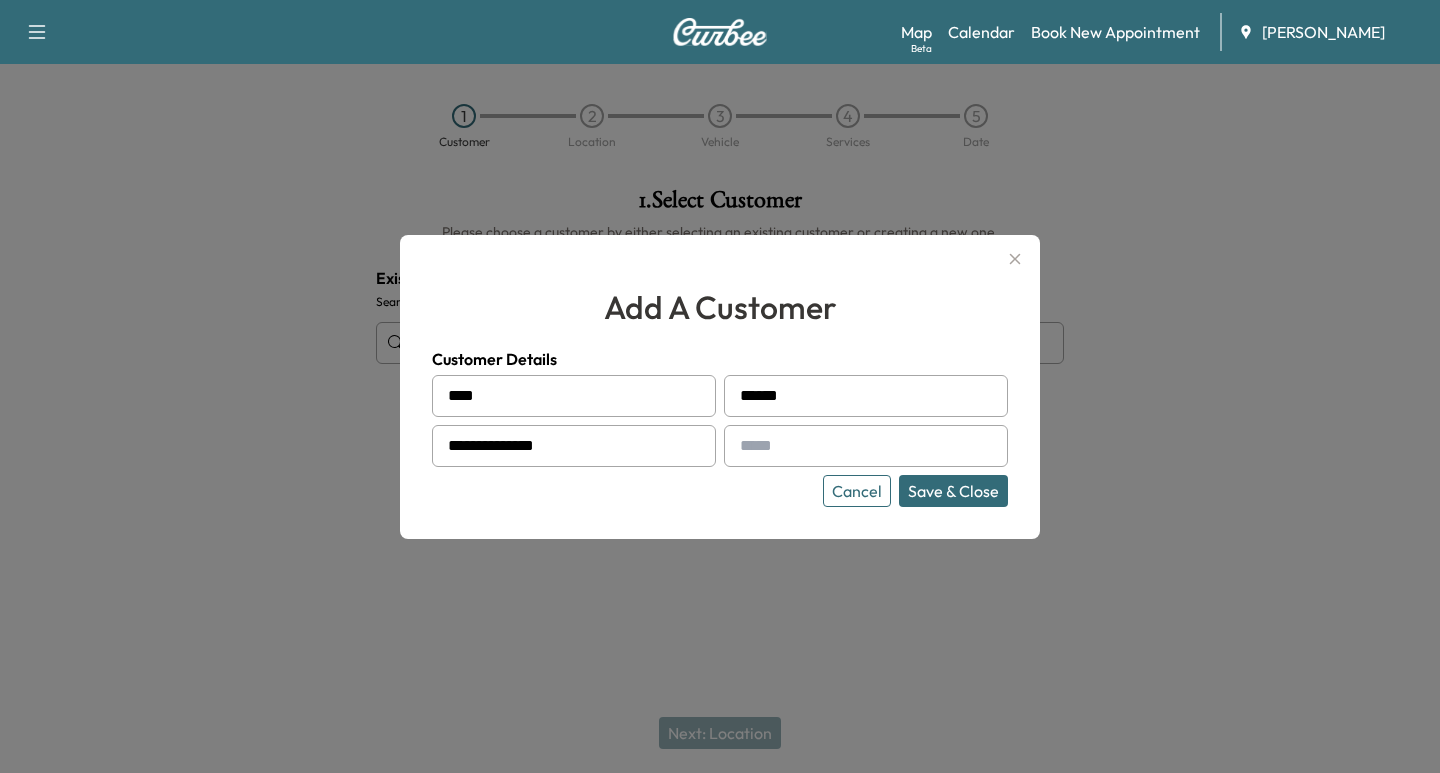 type on "**********" 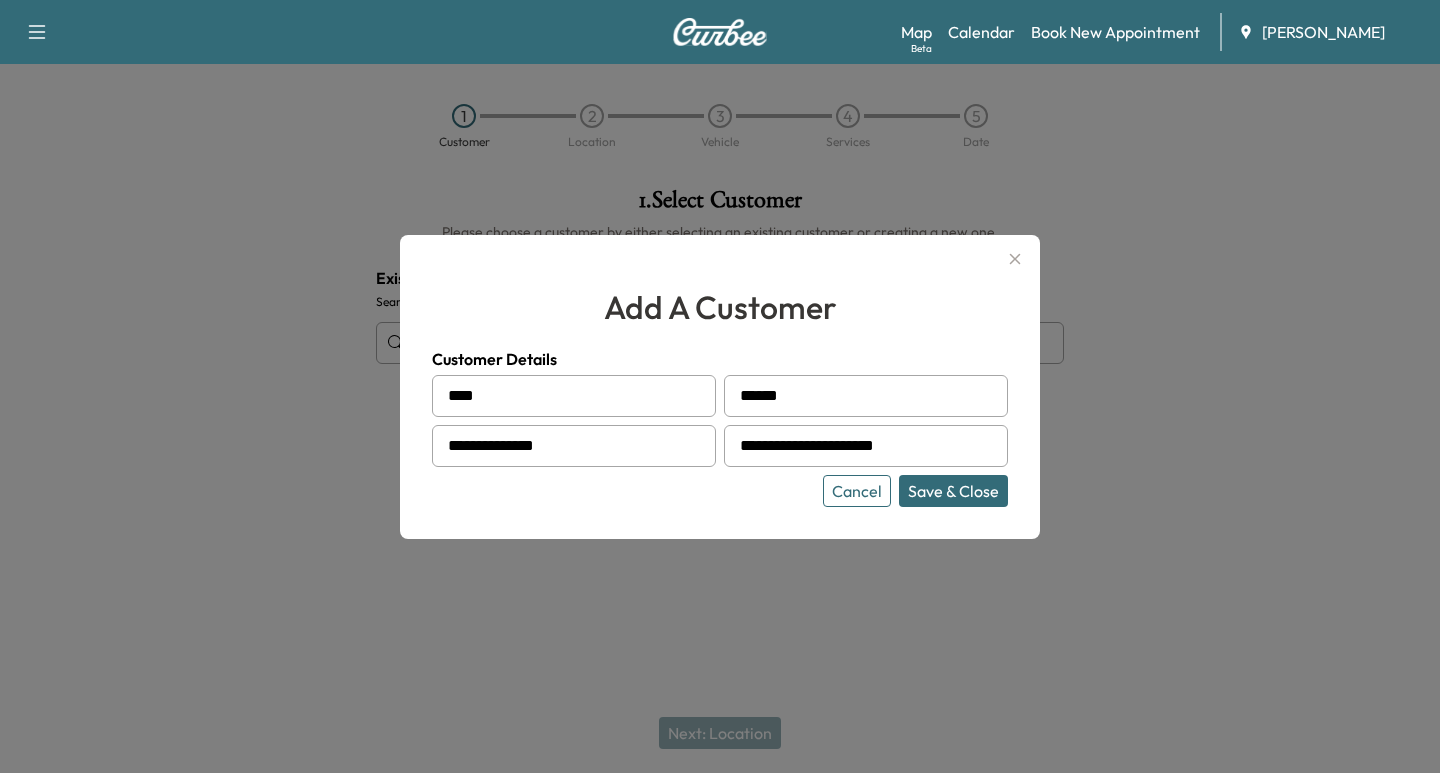 type on "**********" 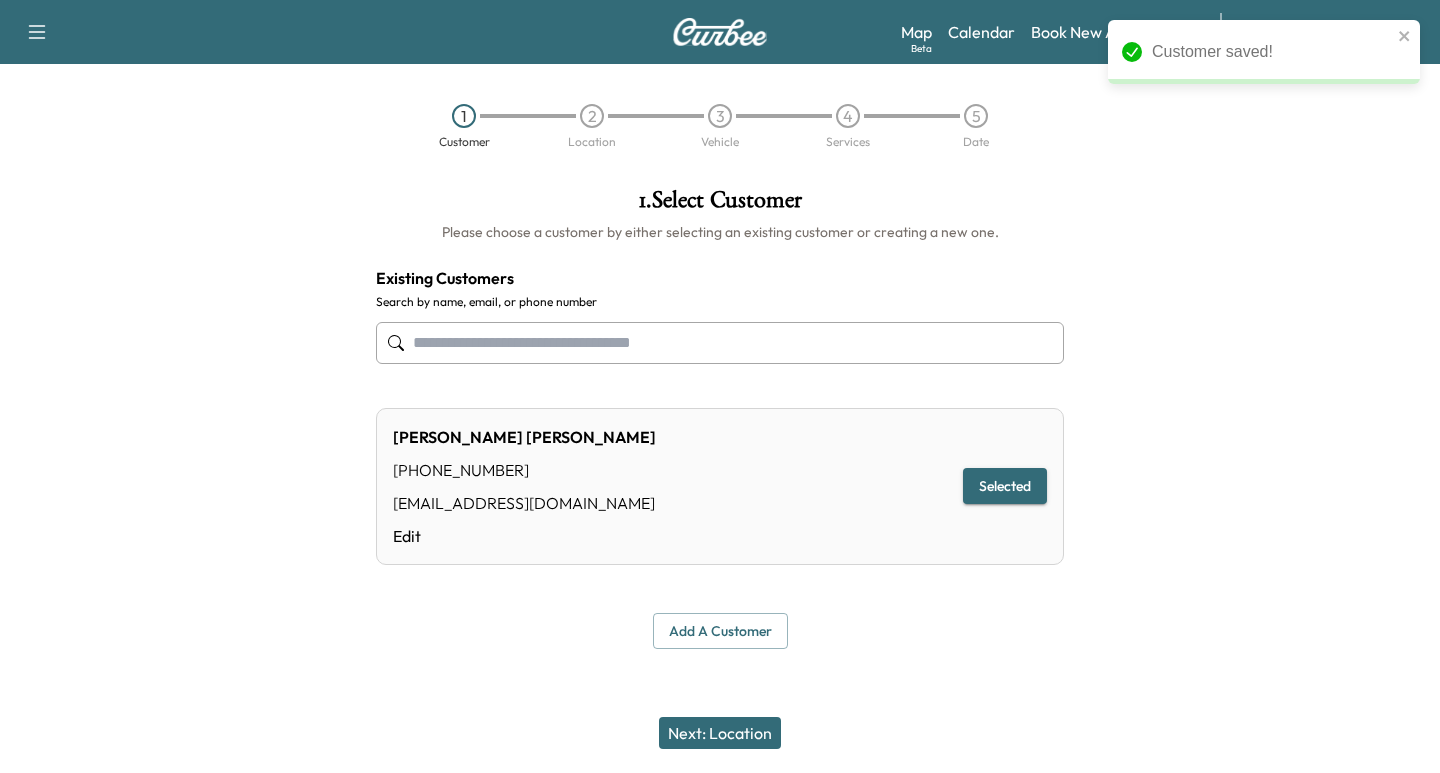click on "Next: Location" at bounding box center [720, 733] 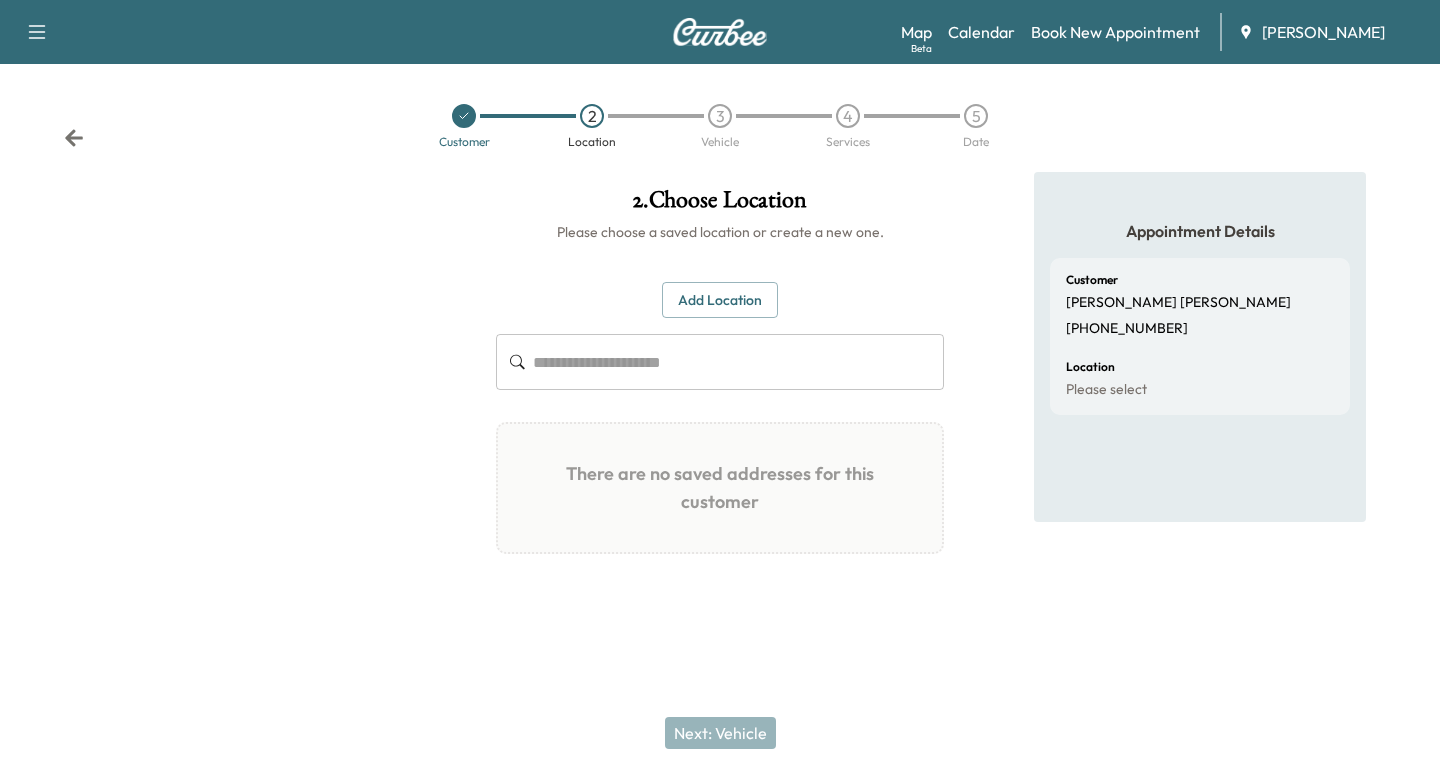 click at bounding box center [738, 362] 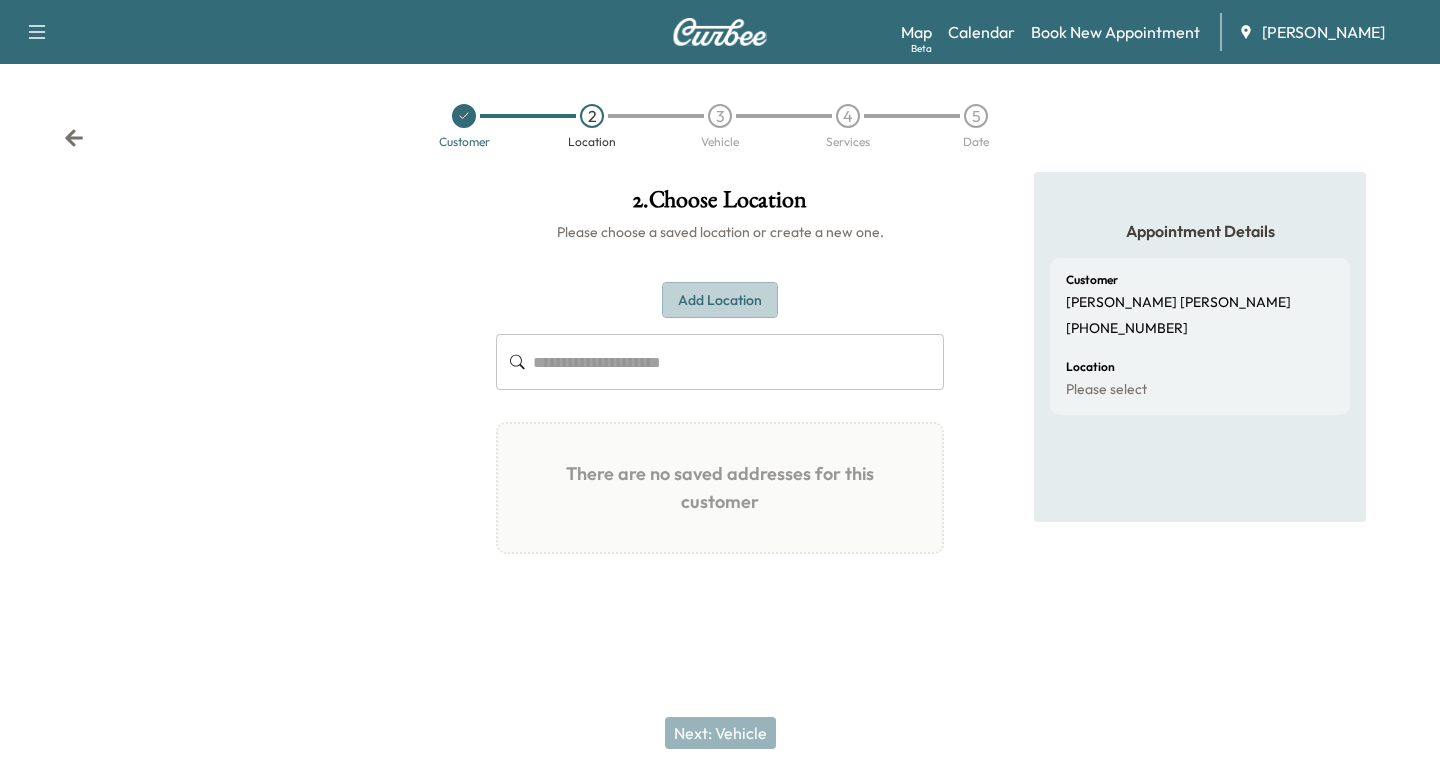 click on "Add Location" at bounding box center [720, 300] 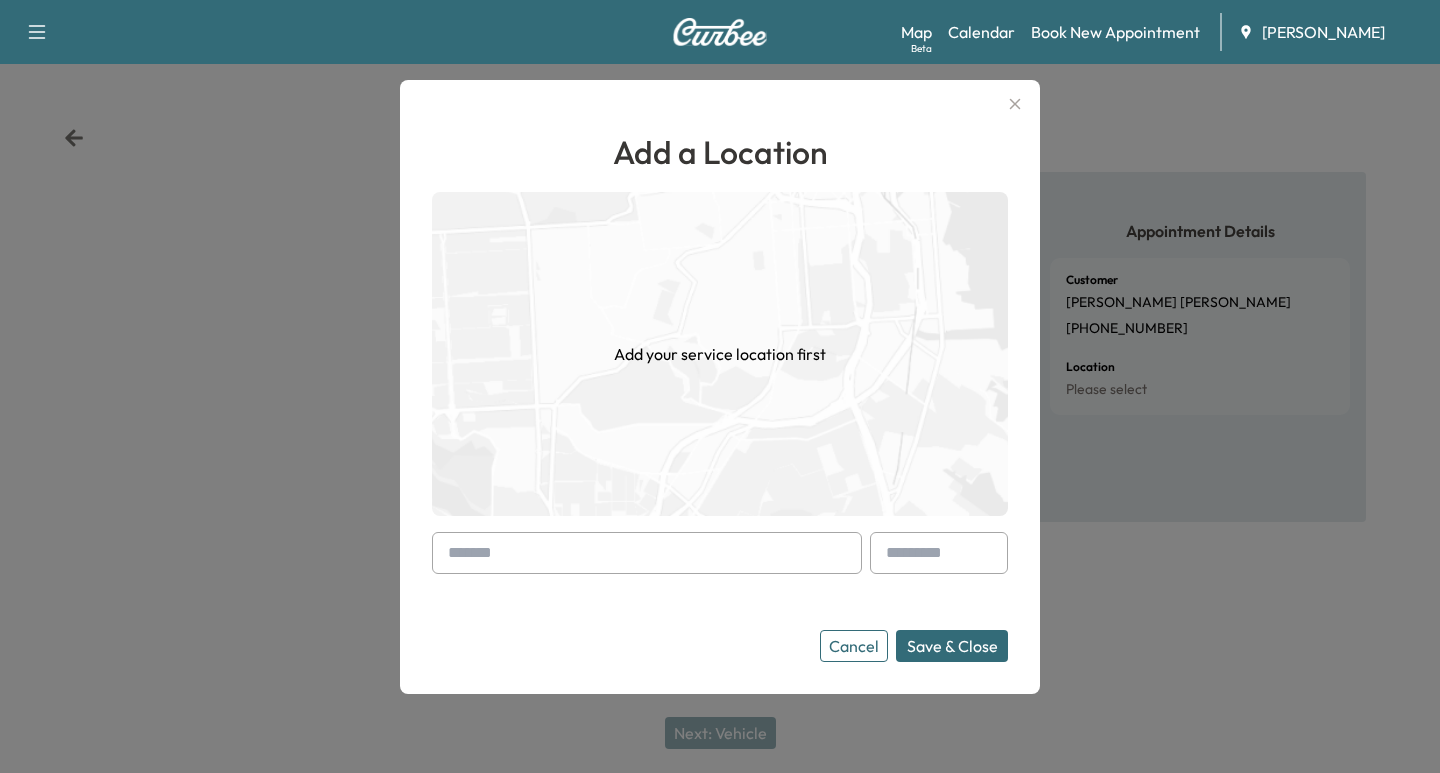click at bounding box center (647, 553) 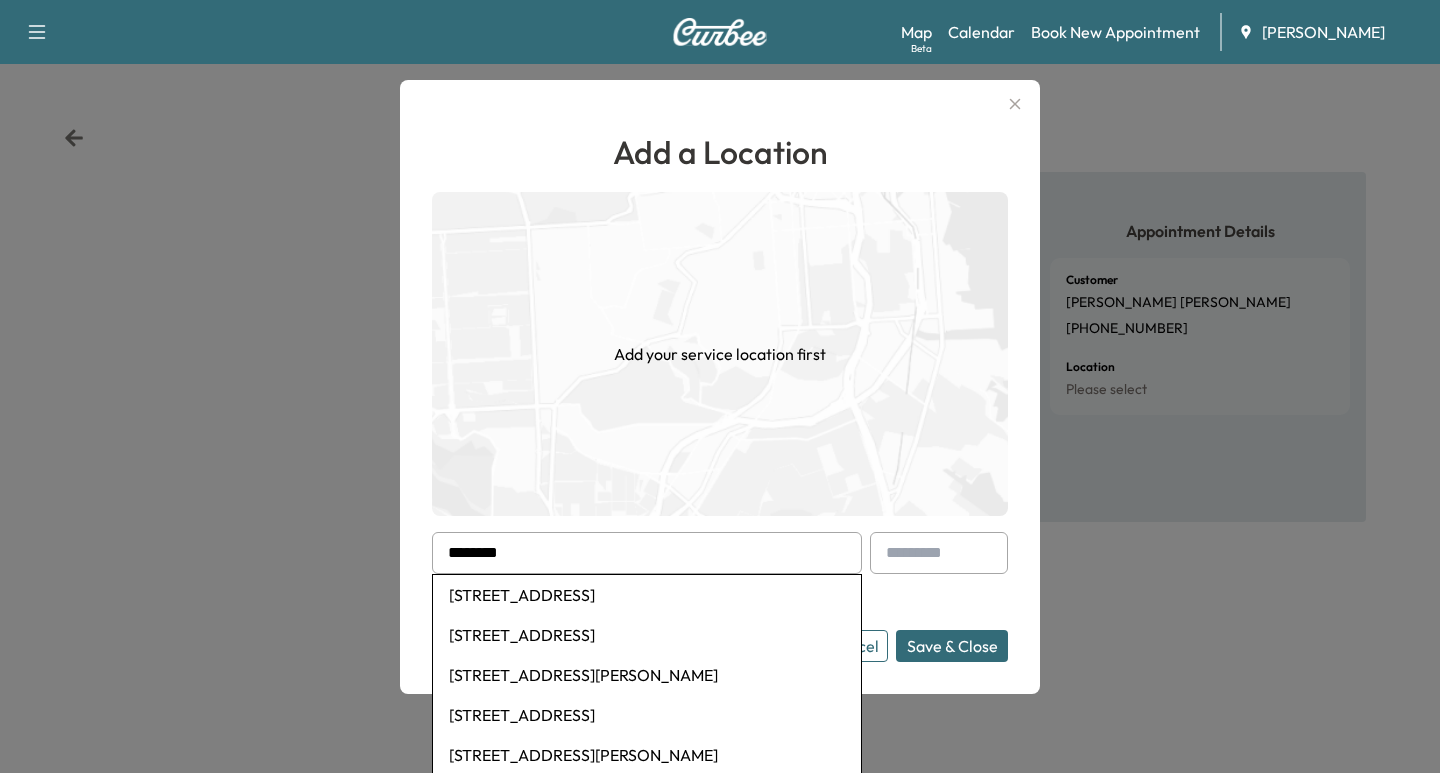 click on "[STREET_ADDRESS][PERSON_NAME]" at bounding box center [647, 675] 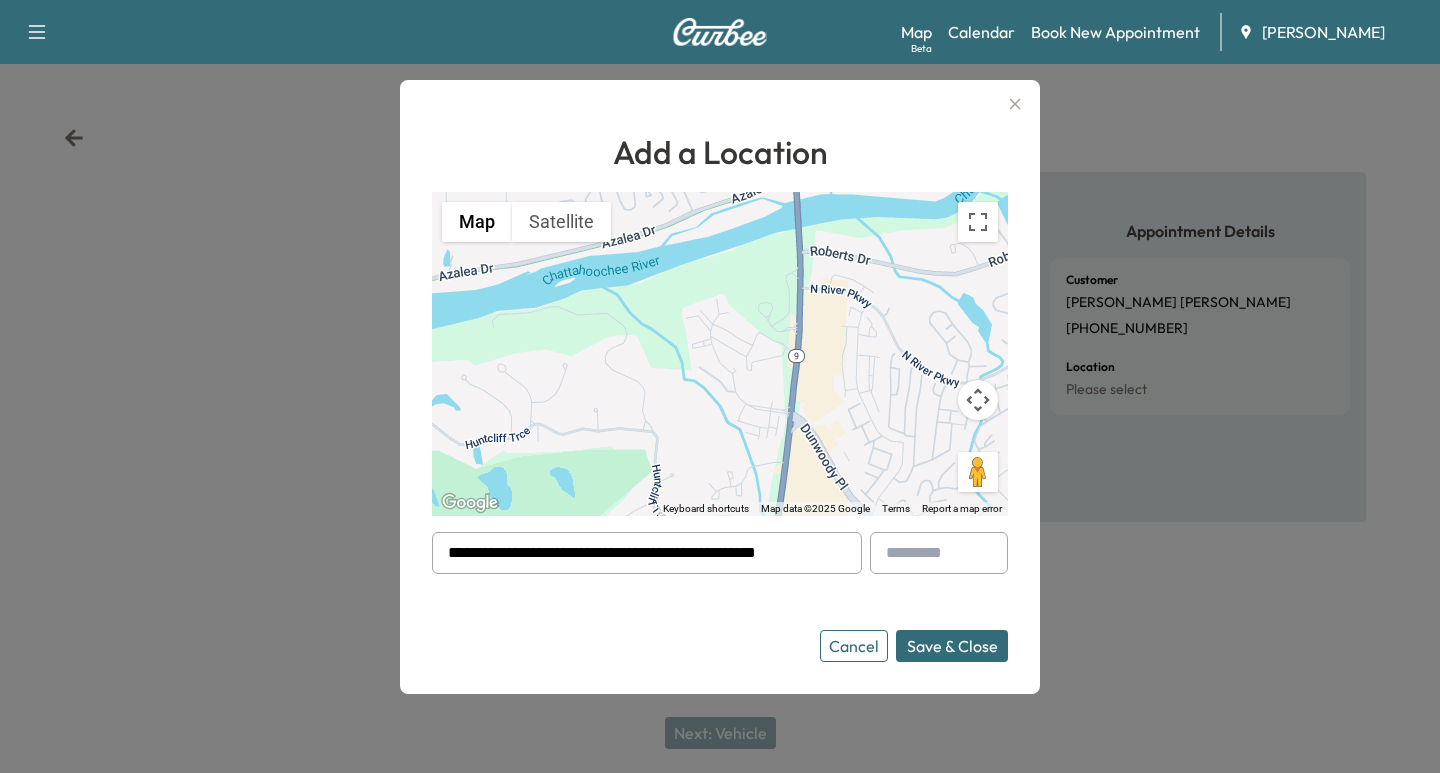 click at bounding box center [842, 553] 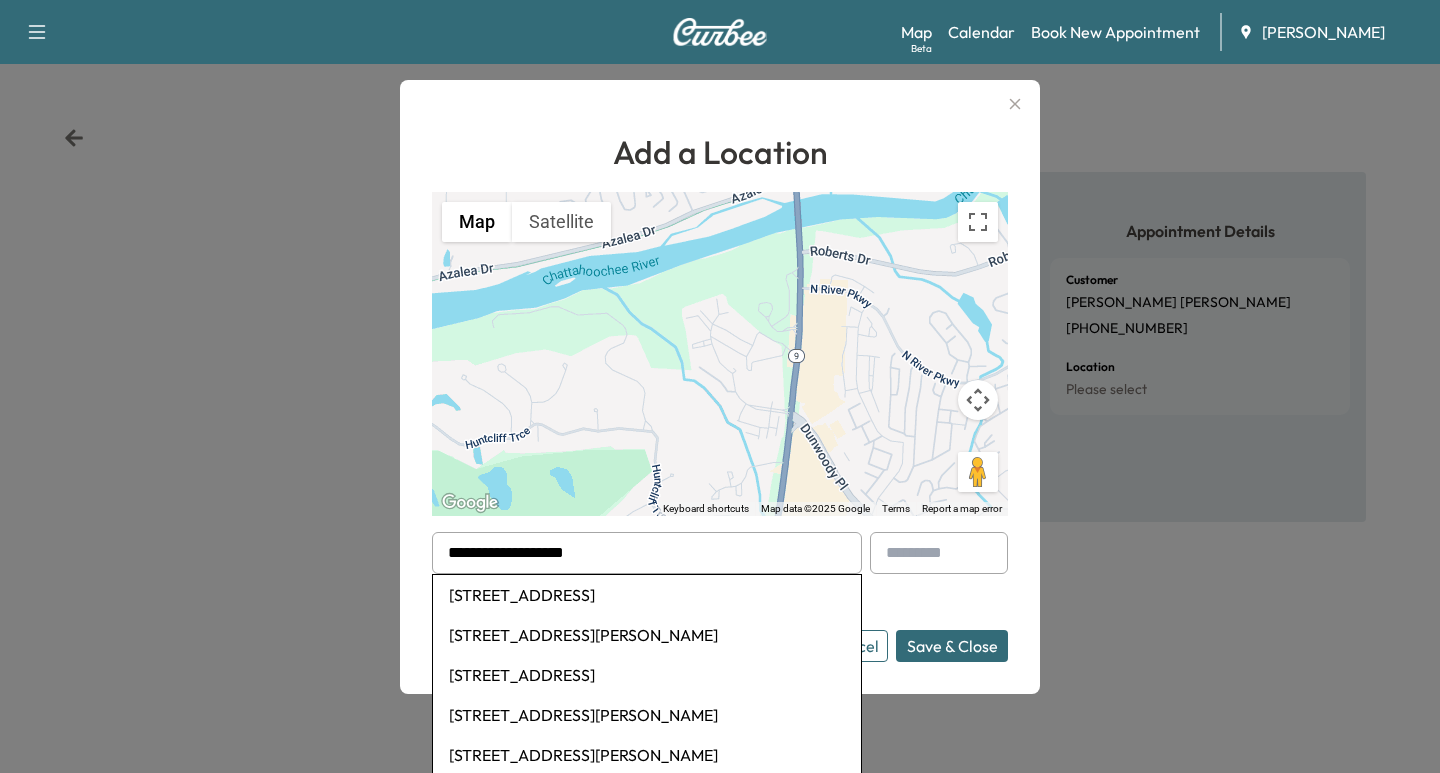 click on "[STREET_ADDRESS]" at bounding box center (647, 595) 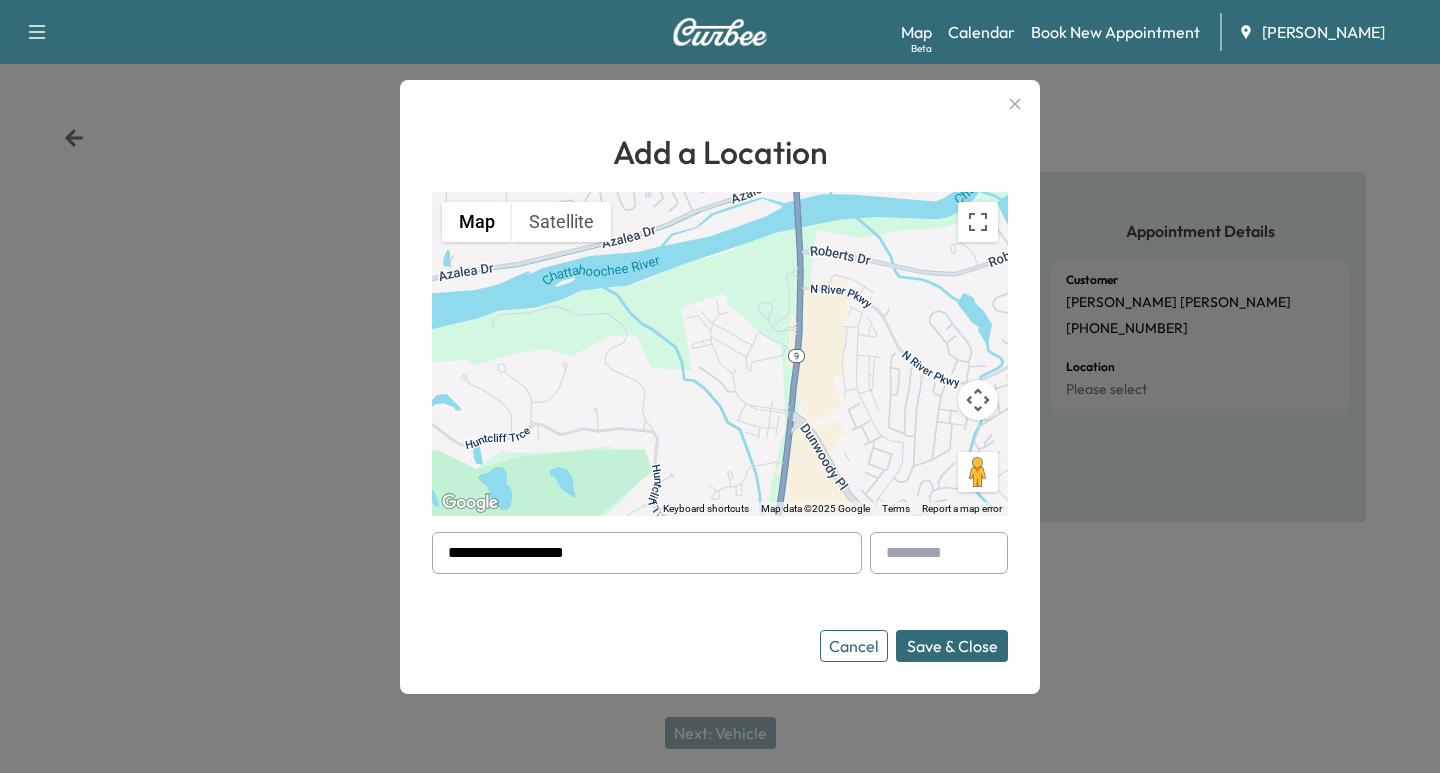 type on "**********" 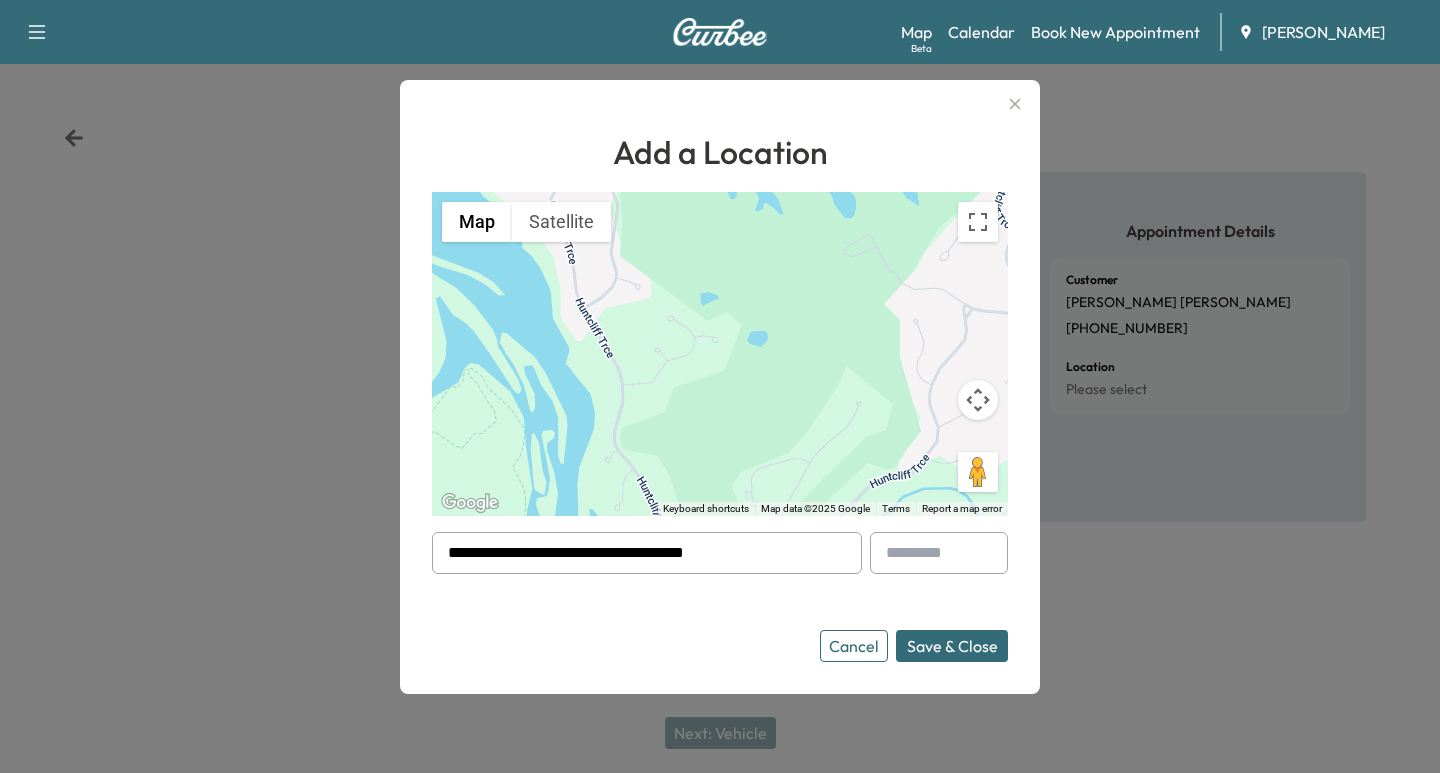 click on "Save & Close" at bounding box center [952, 646] 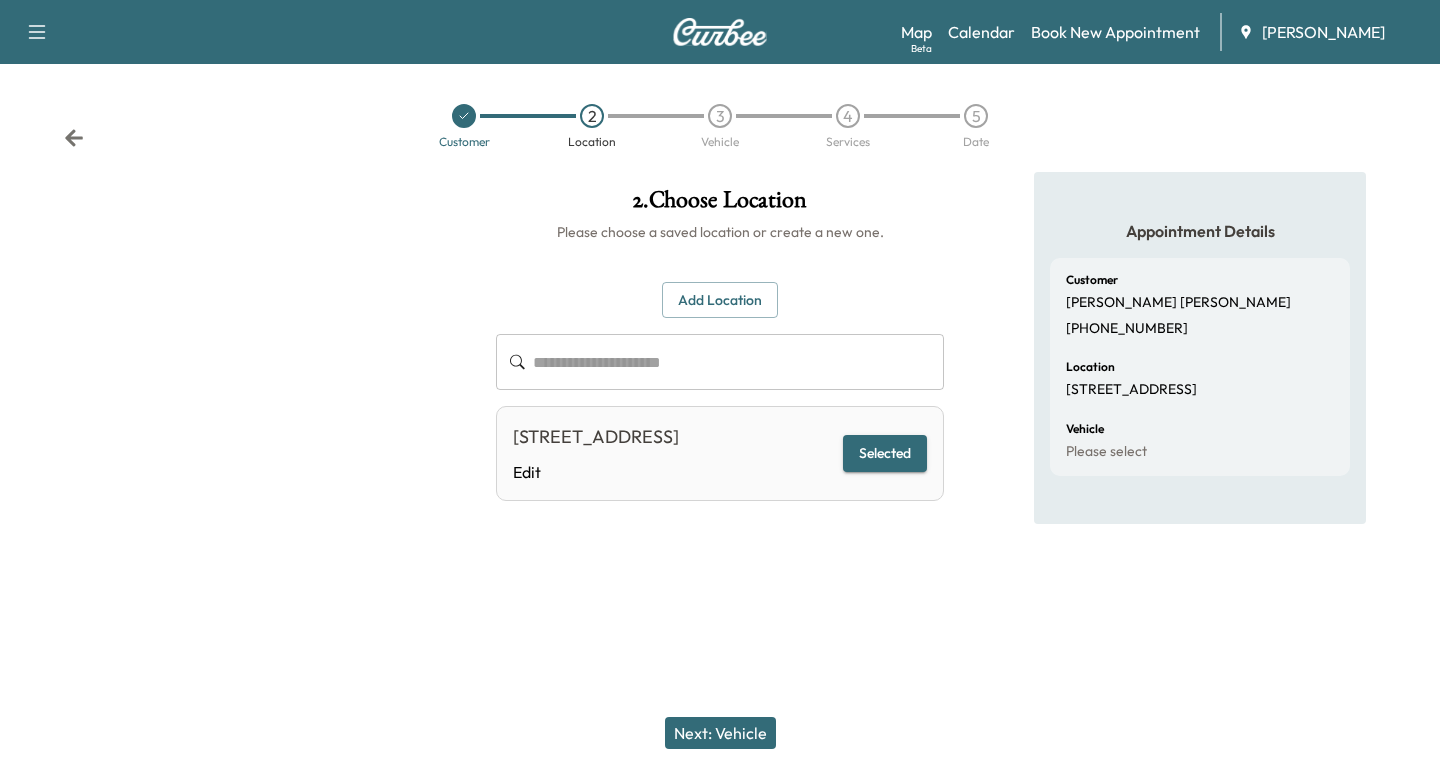 click on "Next: Vehicle" at bounding box center [720, 733] 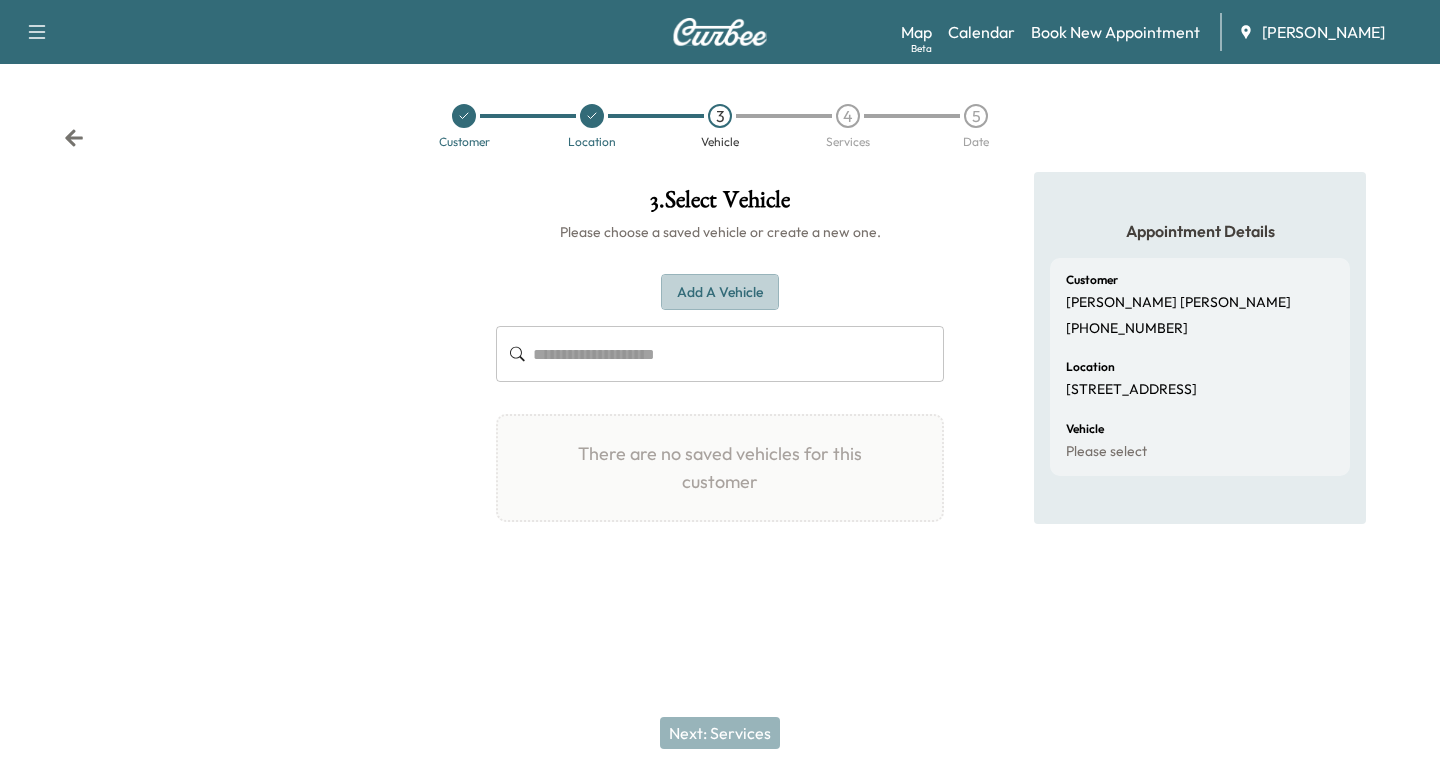 click on "Add a Vehicle" at bounding box center [720, 292] 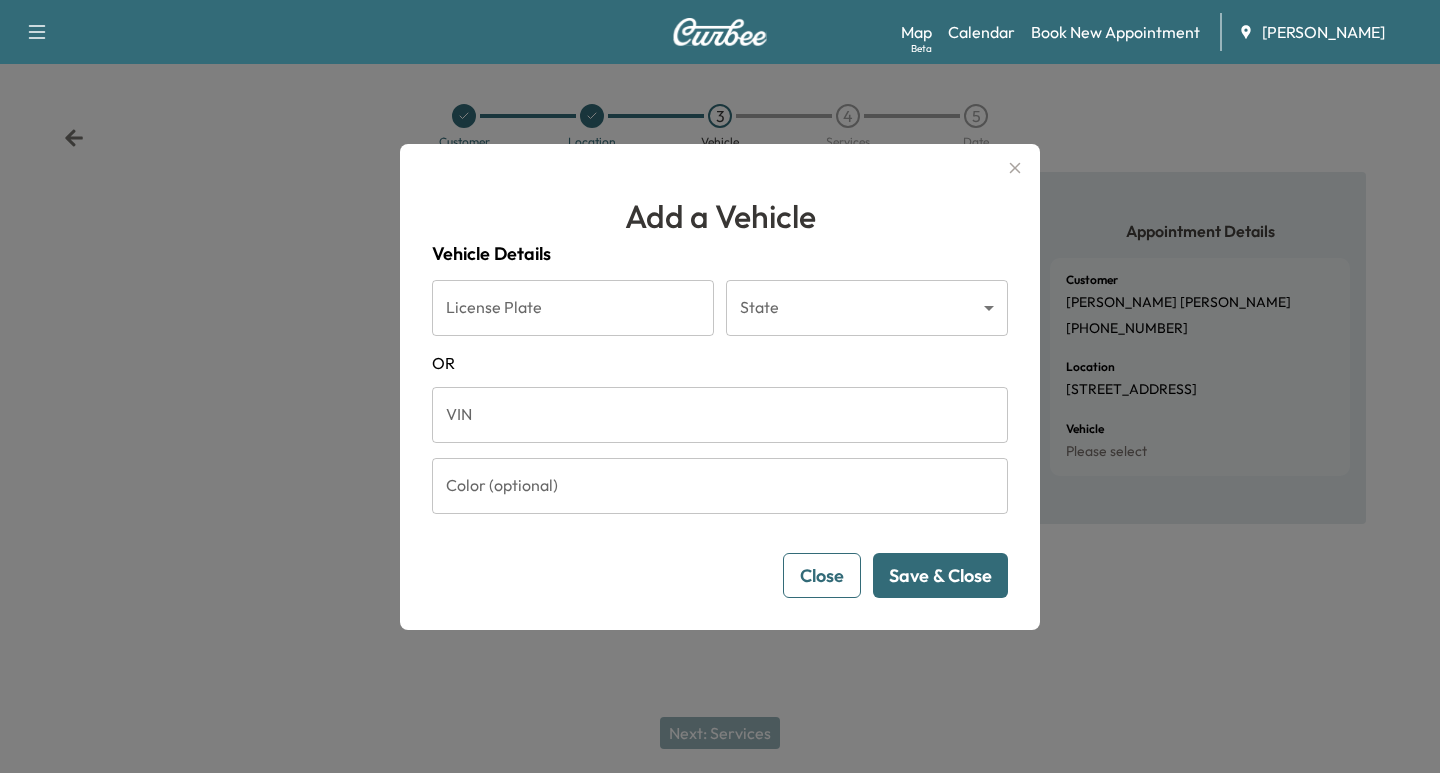 click on "VIN VIN" at bounding box center (720, 415) 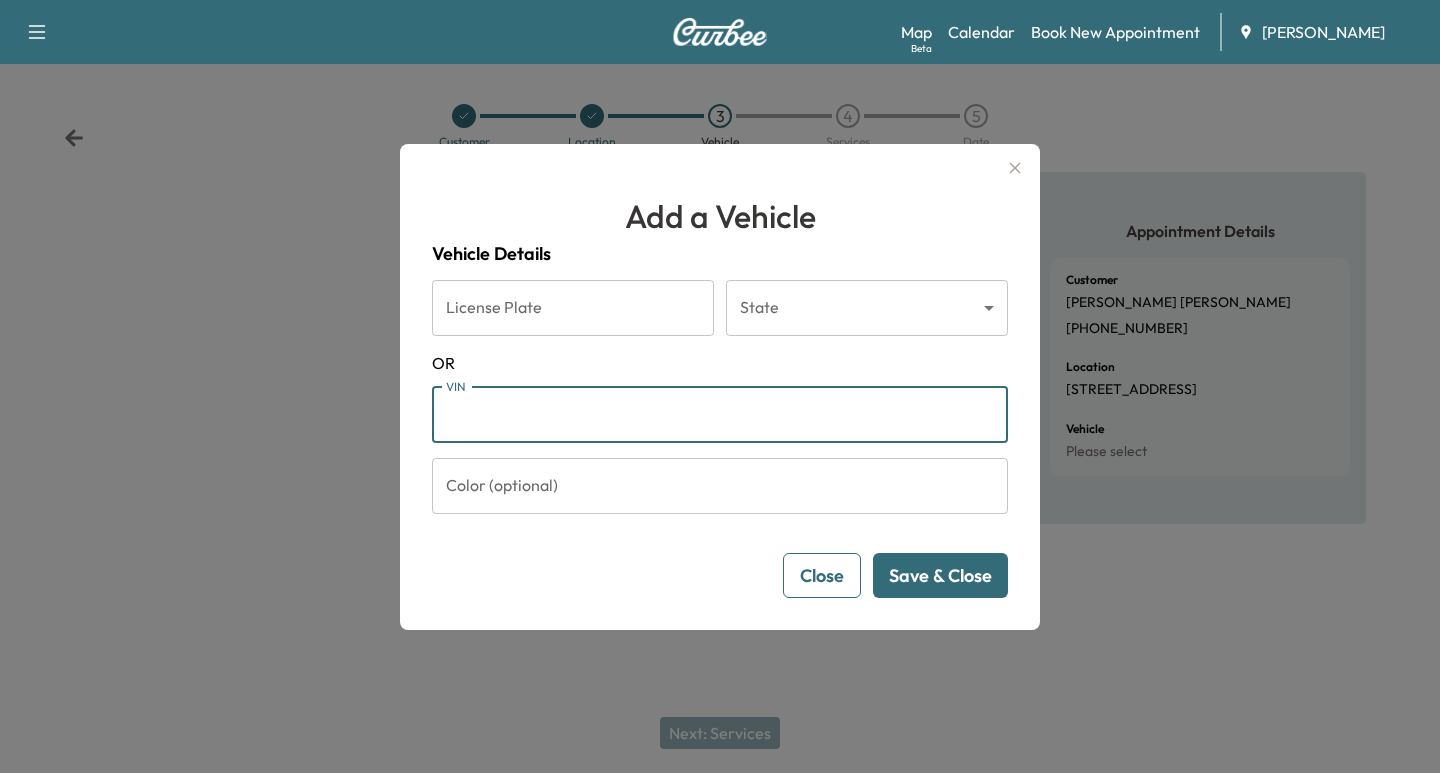 paste on "**********" 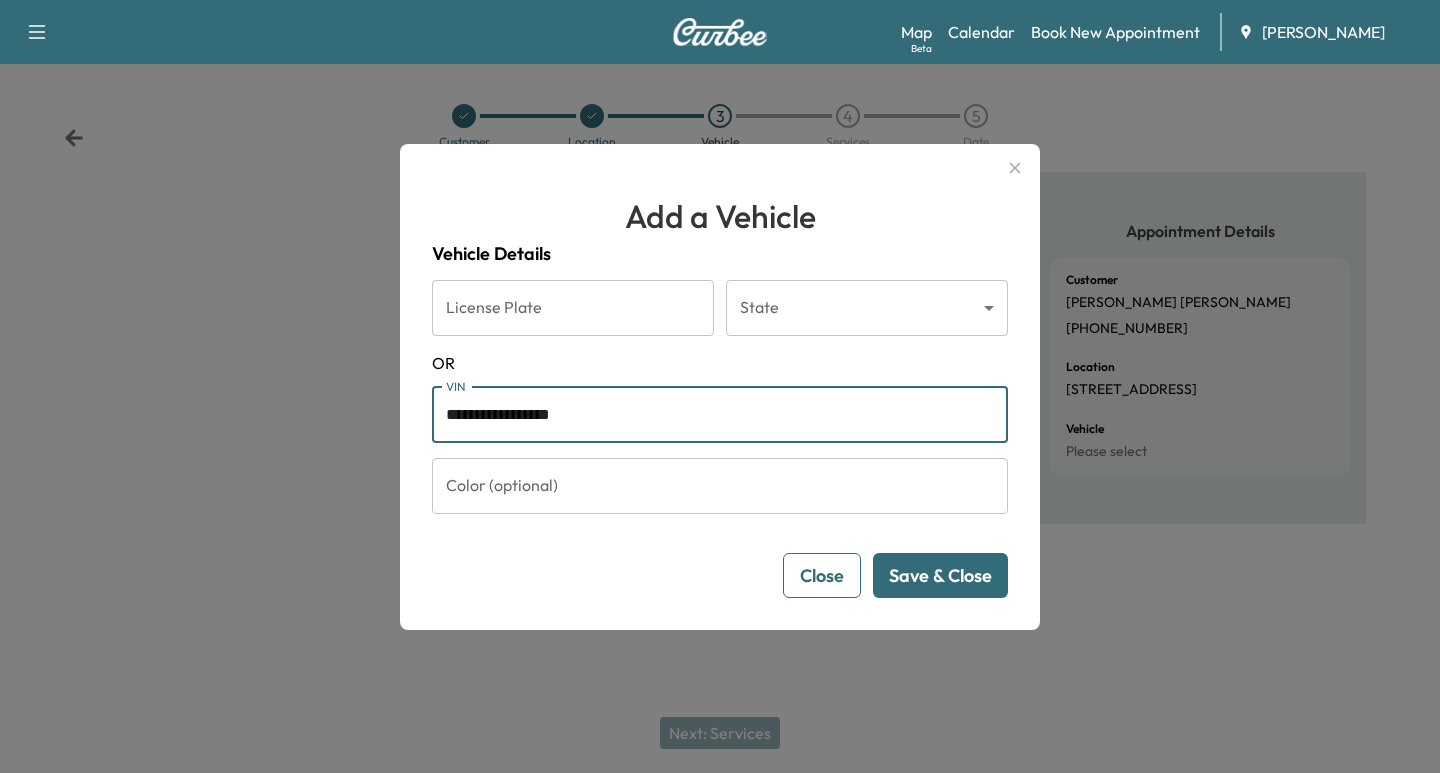 type on "**********" 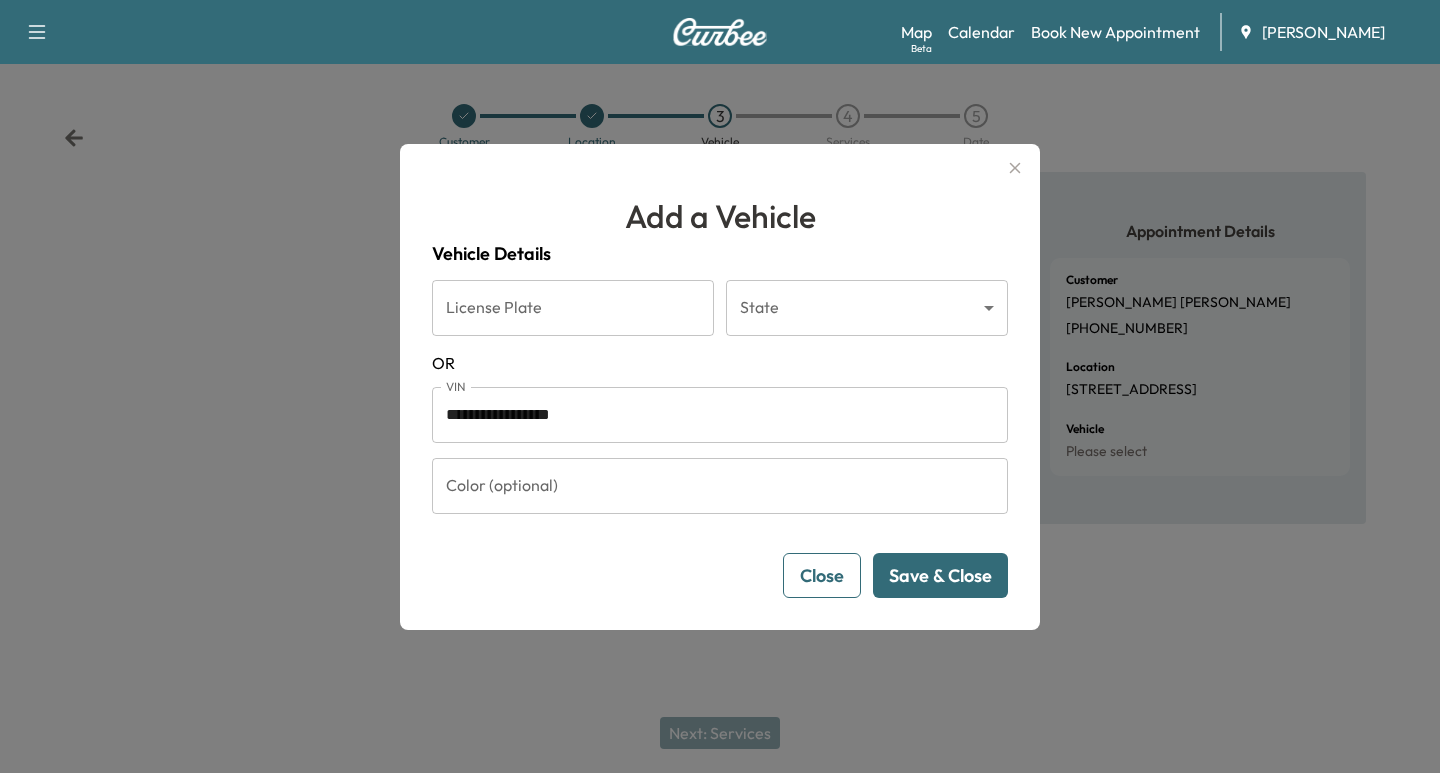 click on "Save & Close" at bounding box center [940, 575] 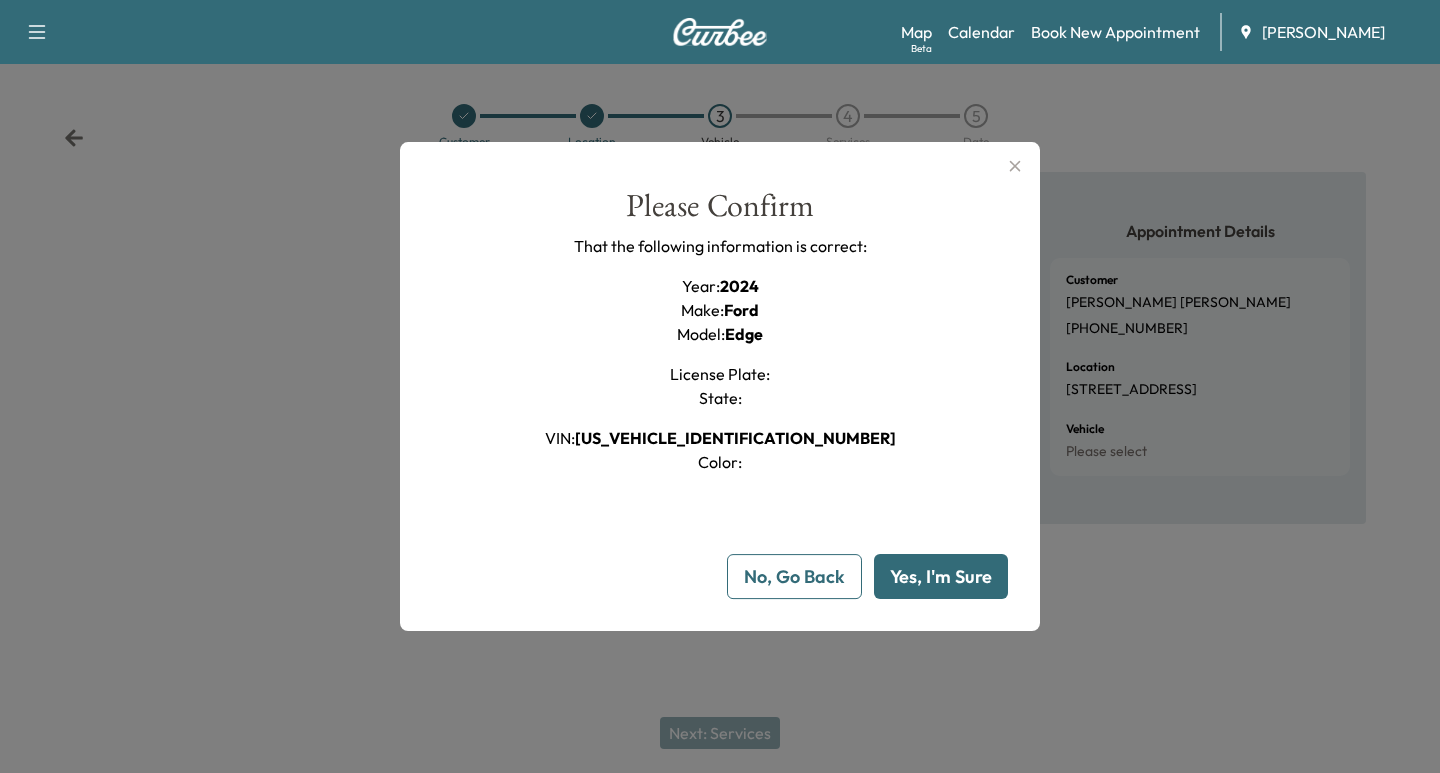 click on "Yes, I'm Sure" at bounding box center (941, 576) 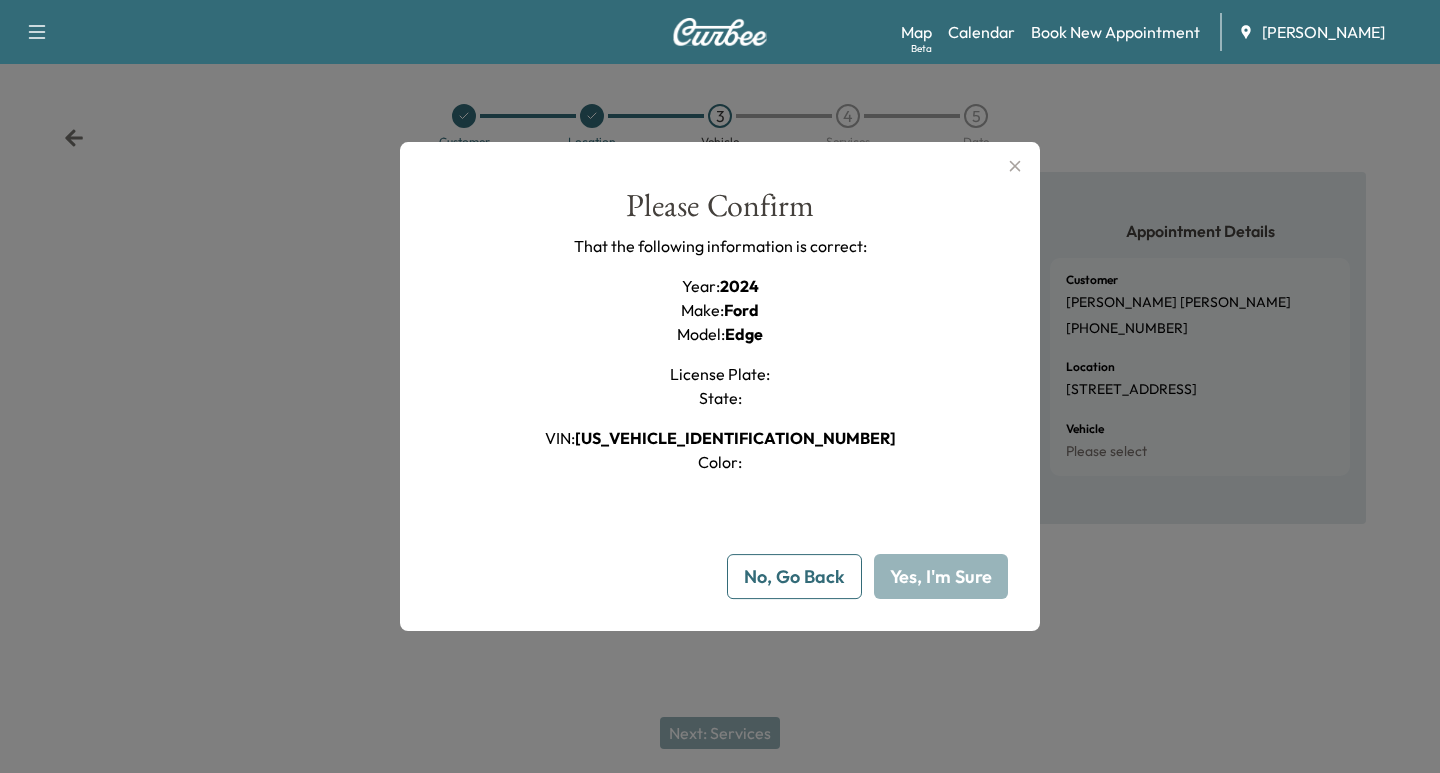 type 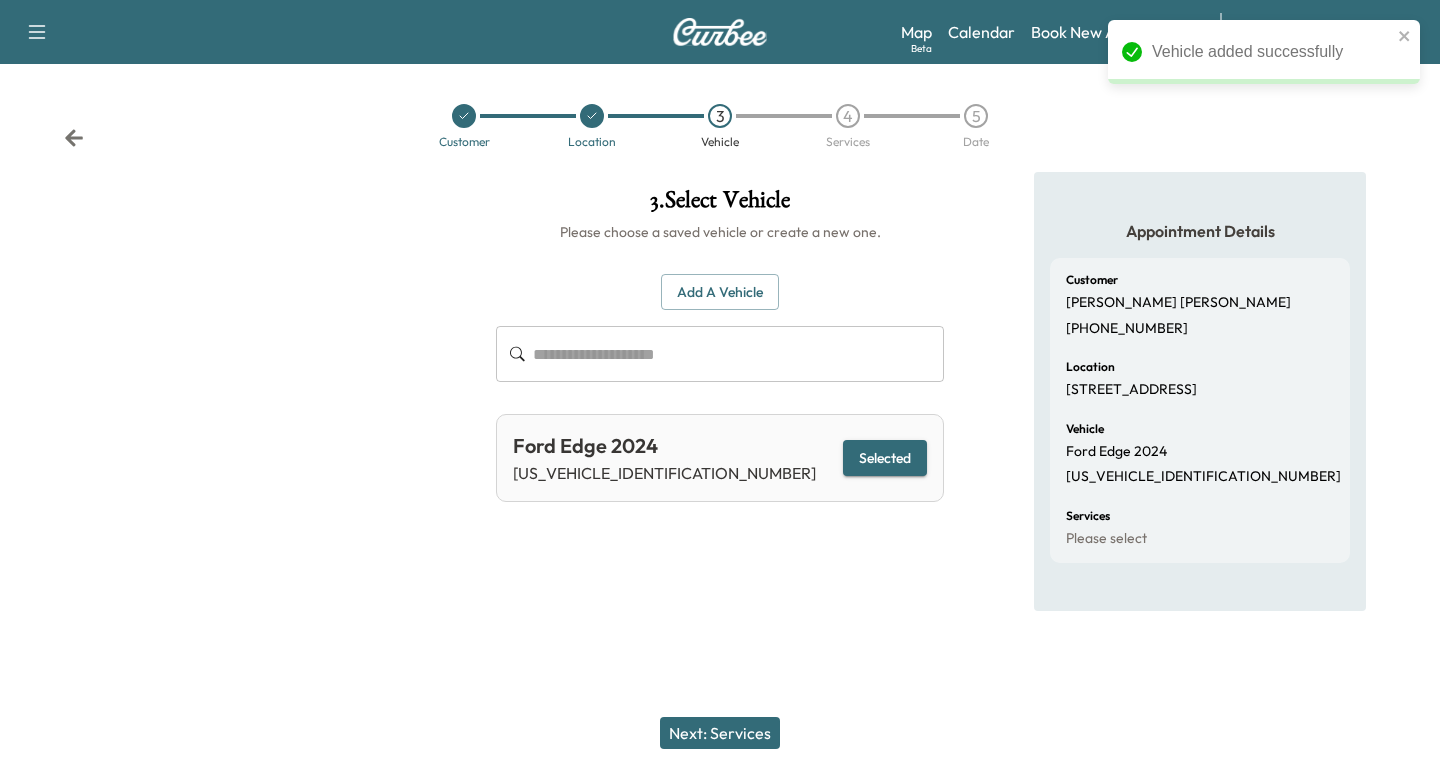 click on "Next: Services" at bounding box center [720, 733] 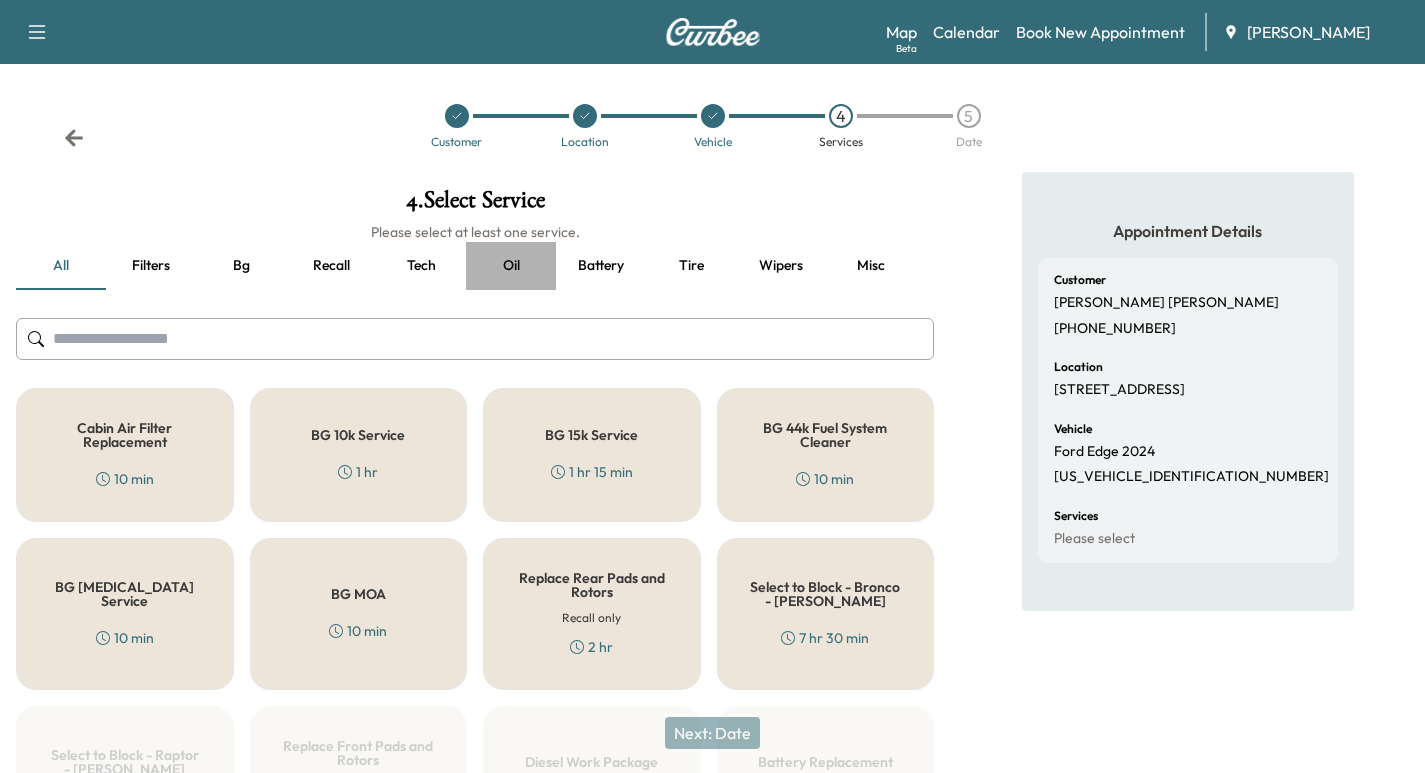 click on "Oil" at bounding box center (511, 266) 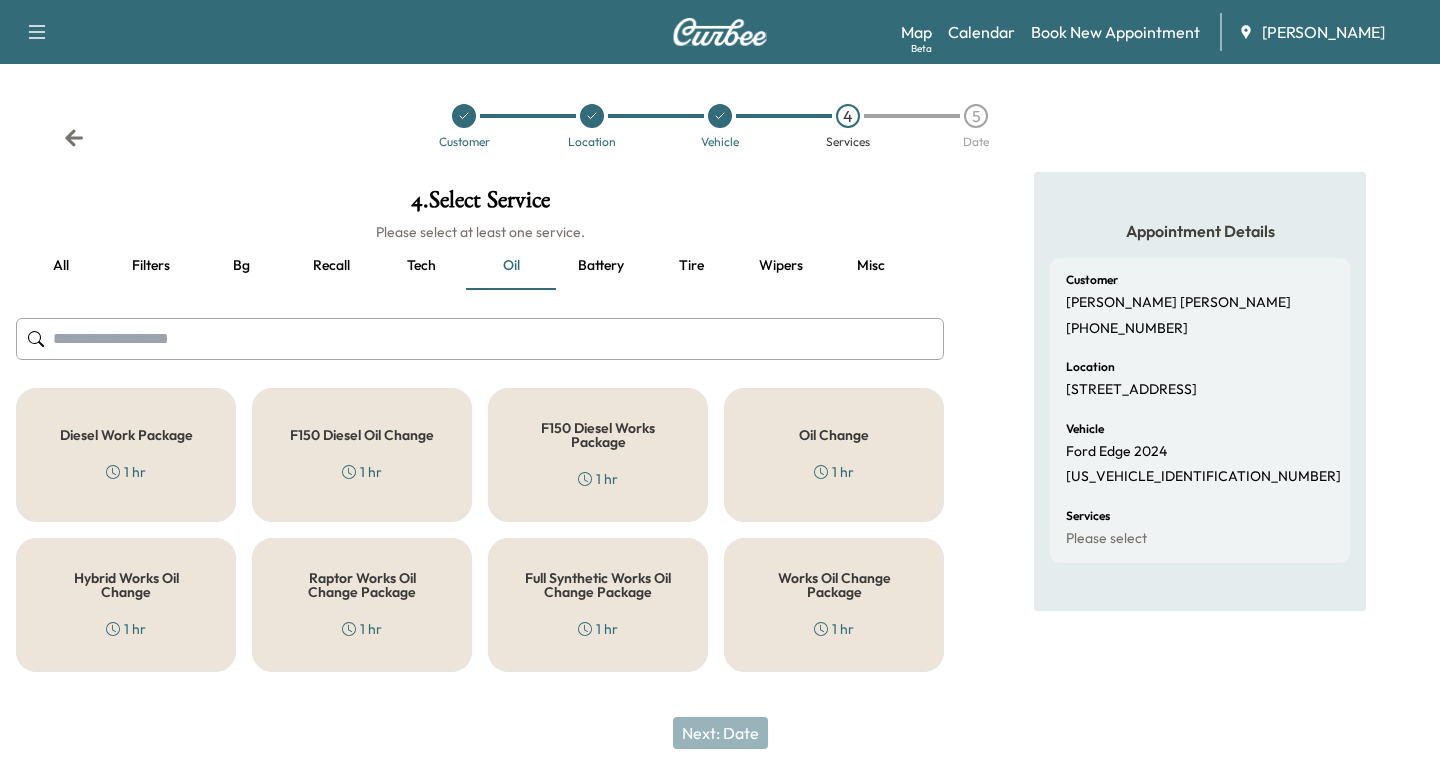 click on "Works Oil Change Package 1 hr" at bounding box center [834, 605] 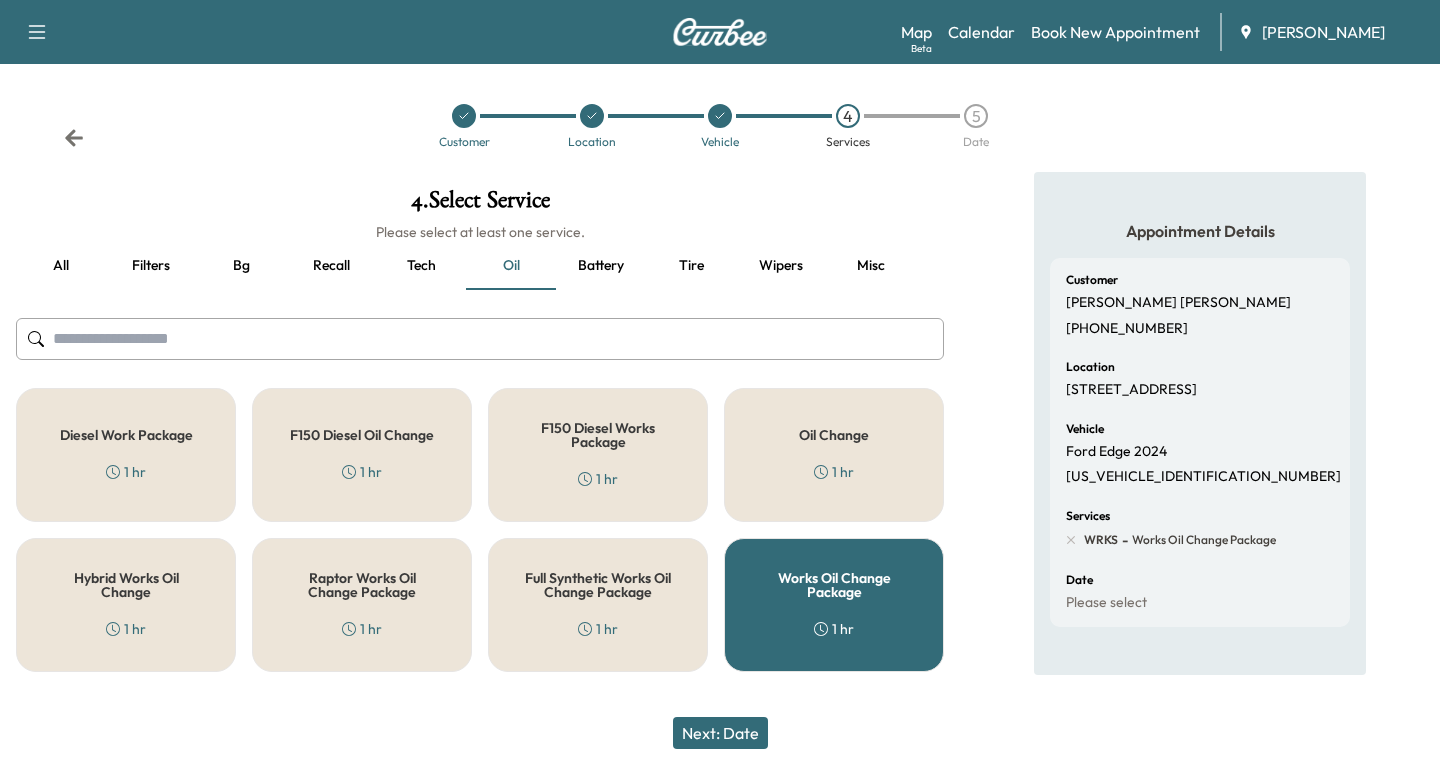 click on "Next: Date" at bounding box center [720, 733] 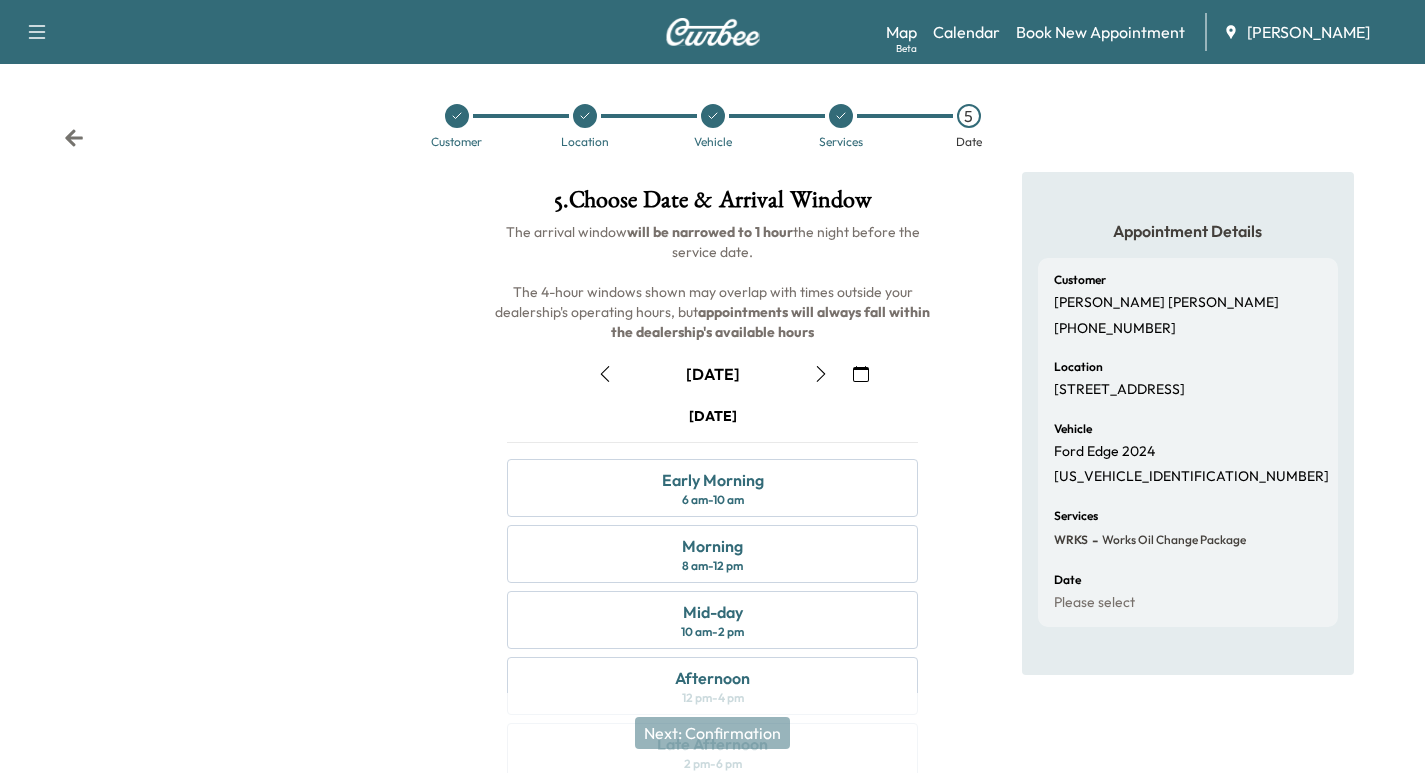 click 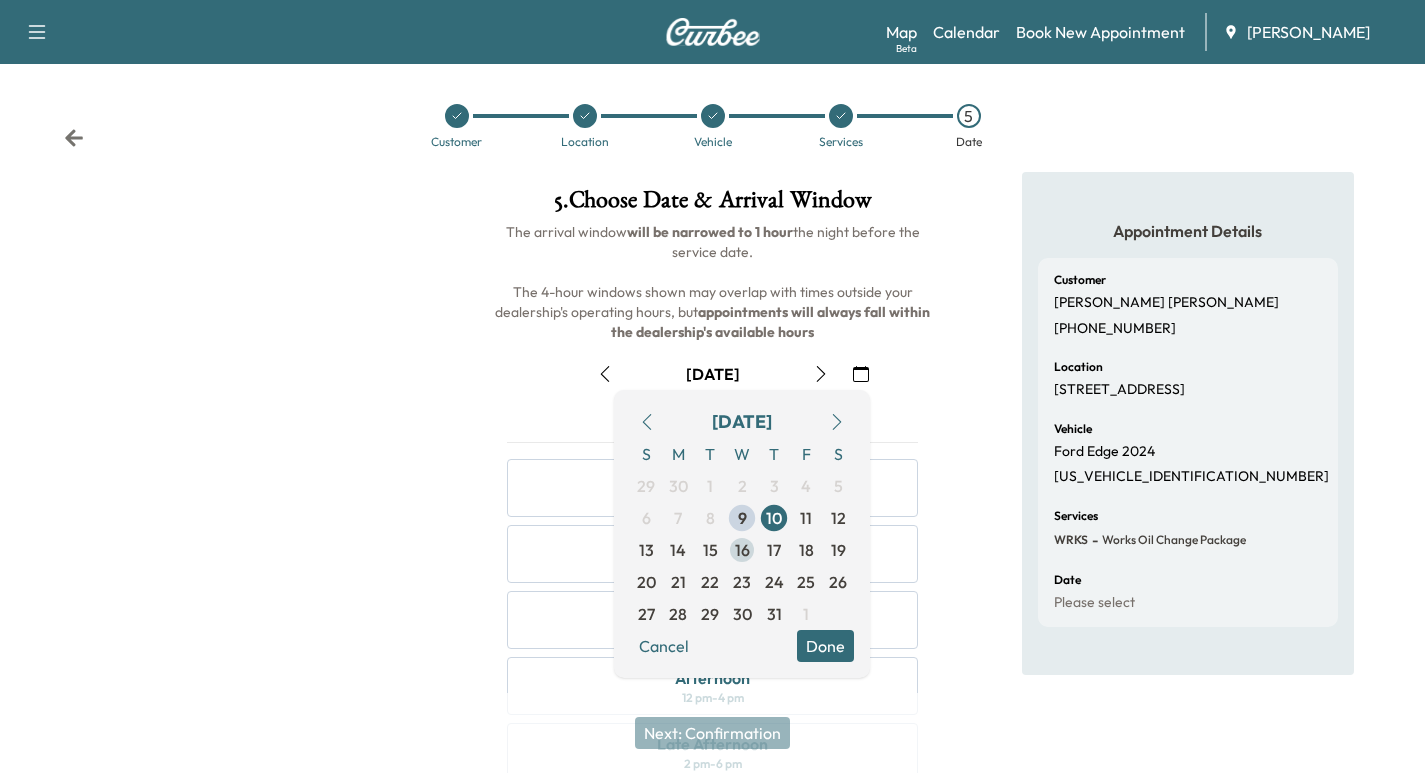 click on "16" at bounding box center (742, 550) 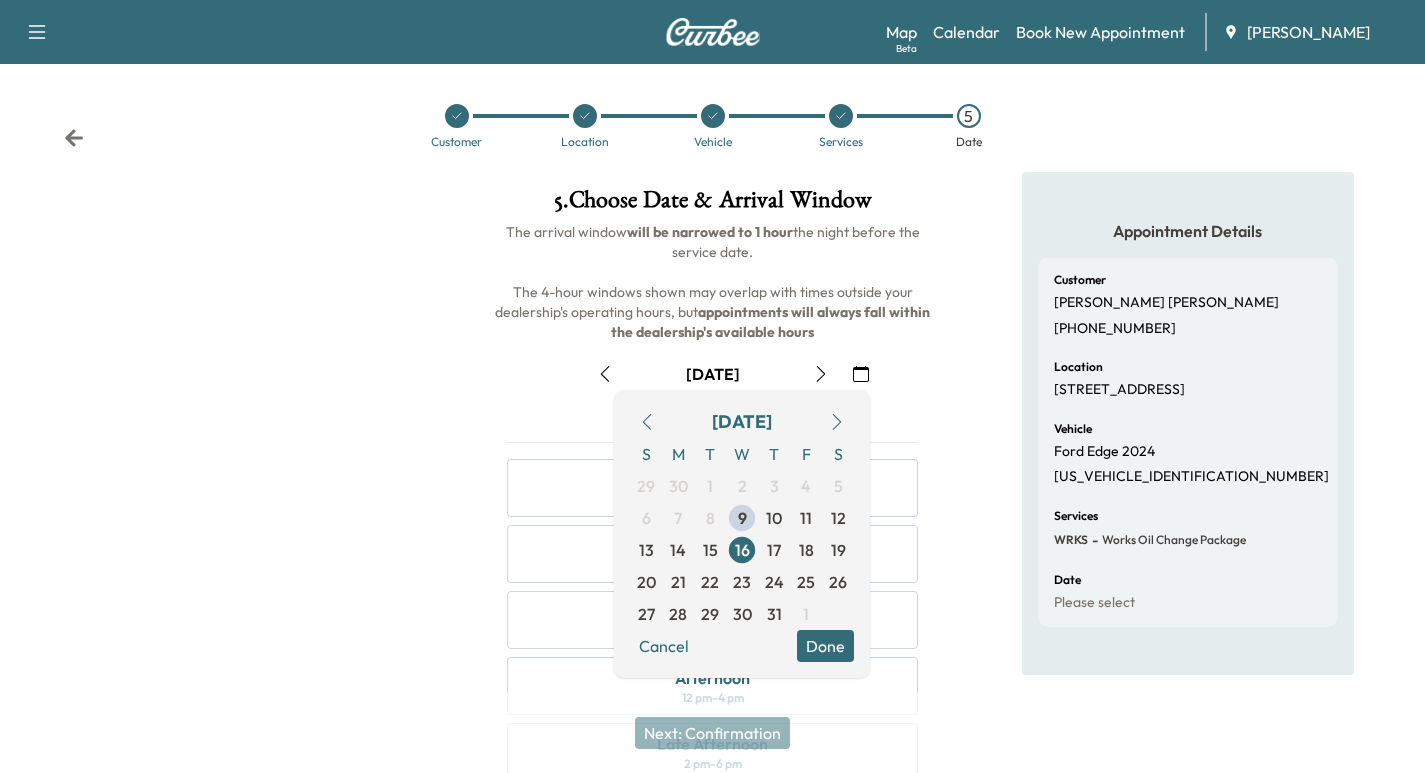 click on "Done" at bounding box center (825, 646) 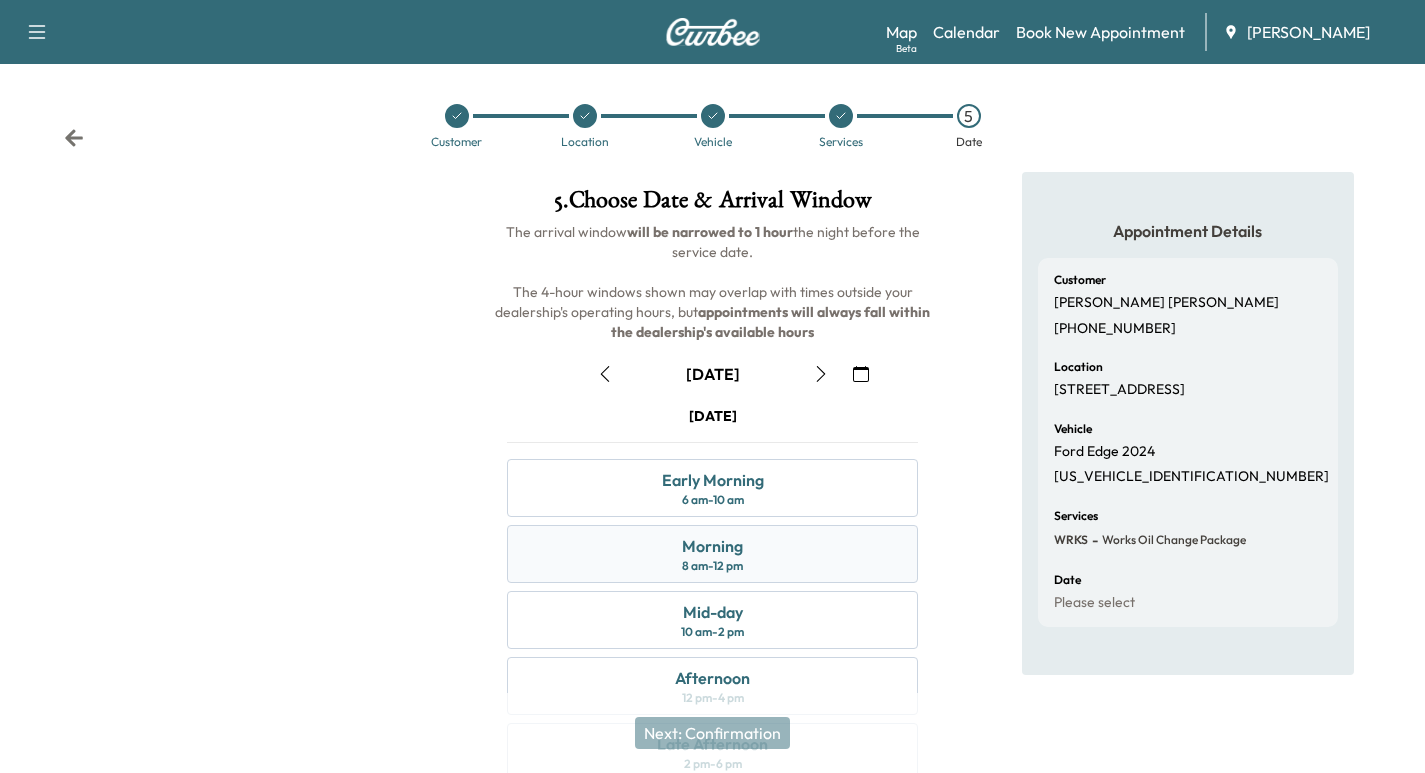 click on "Morning 8 am  -  12 pm" at bounding box center [712, 554] 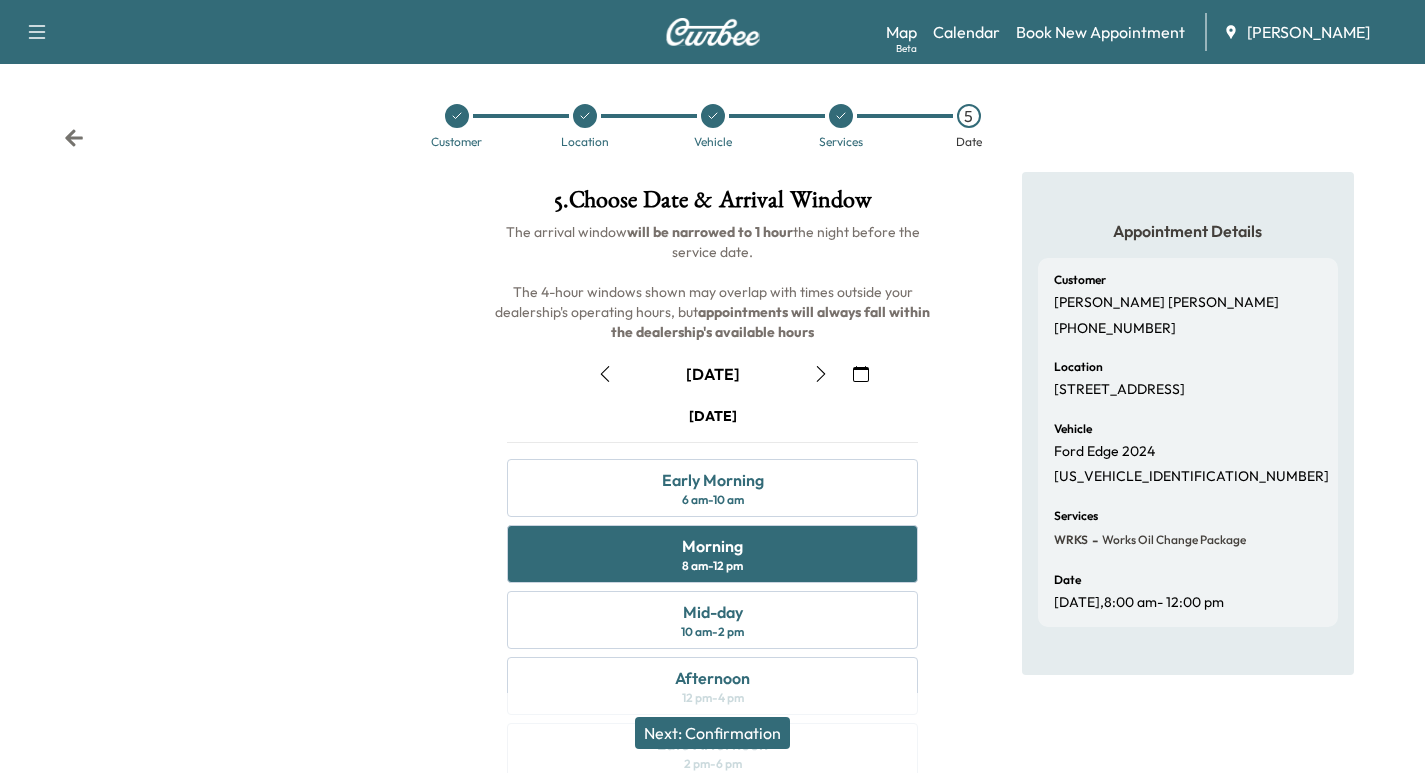 click on "Next: Confirmation" at bounding box center (712, 733) 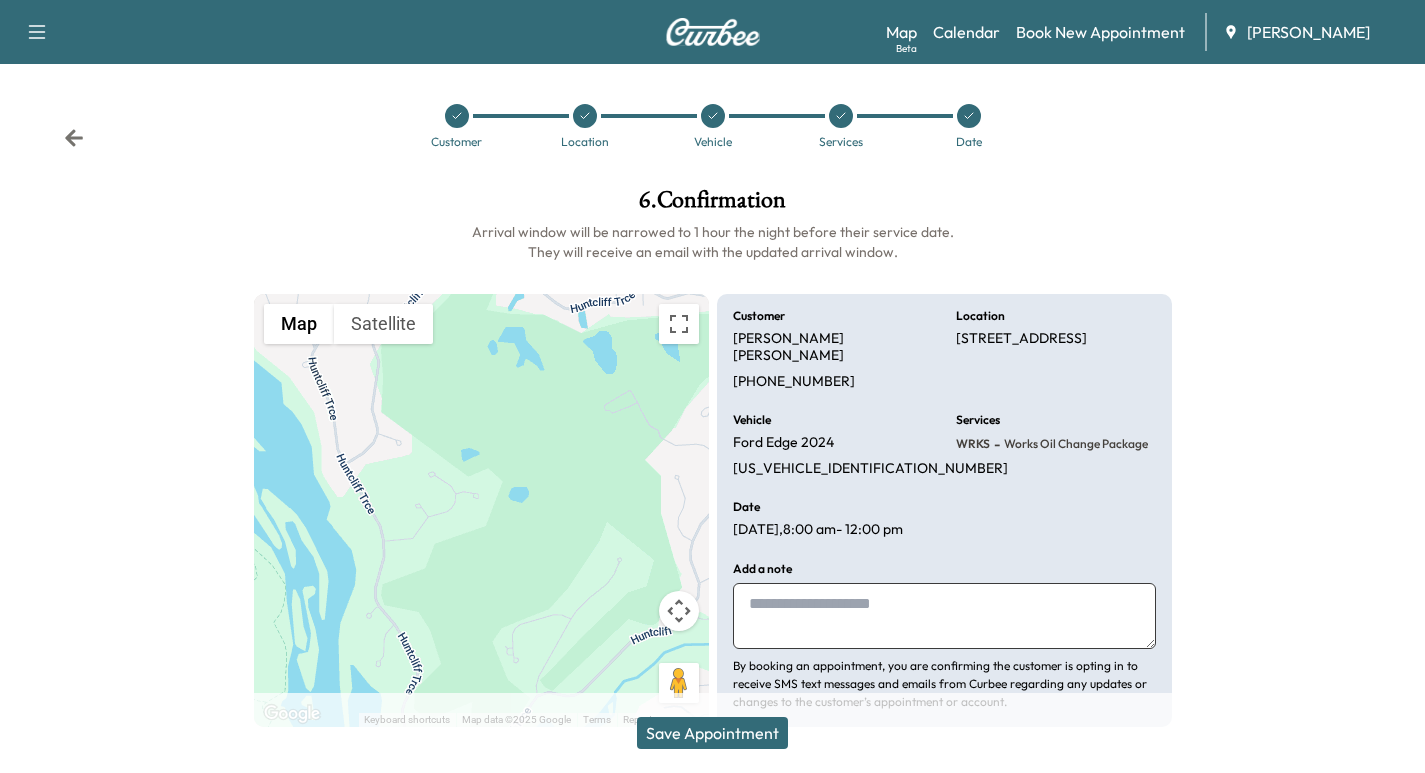 click at bounding box center [944, 616] 